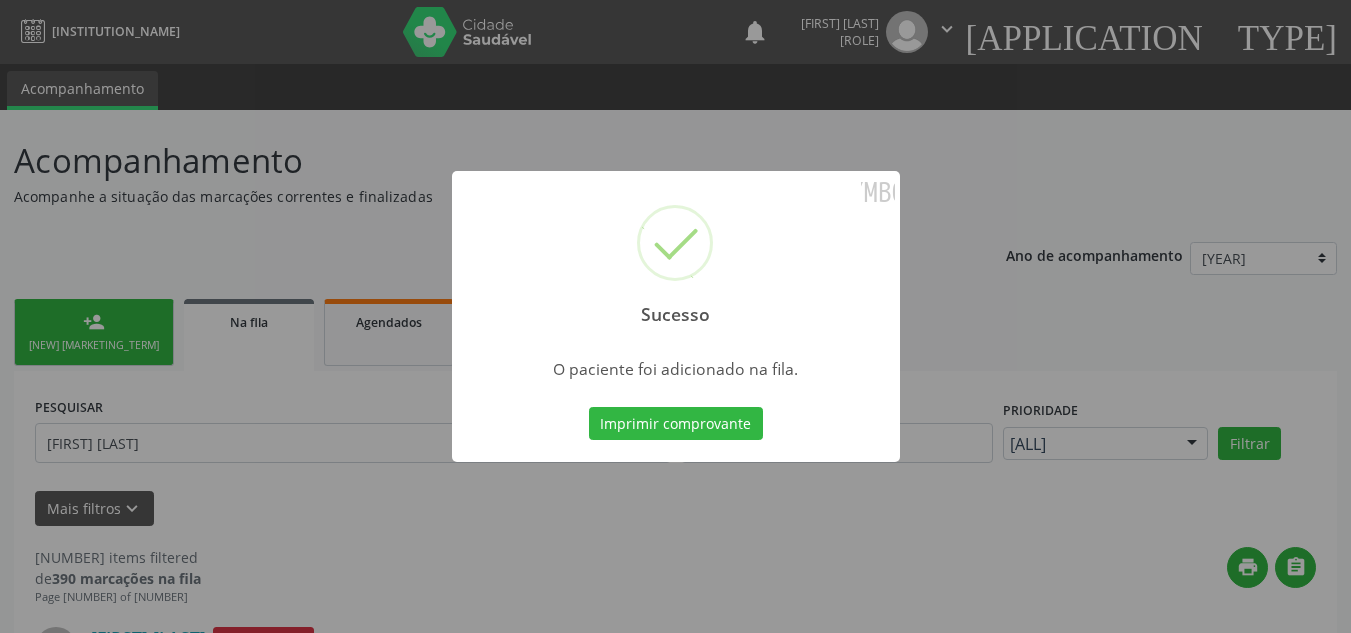 scroll, scrollTop: 34, scrollLeft: 0, axis: vertical 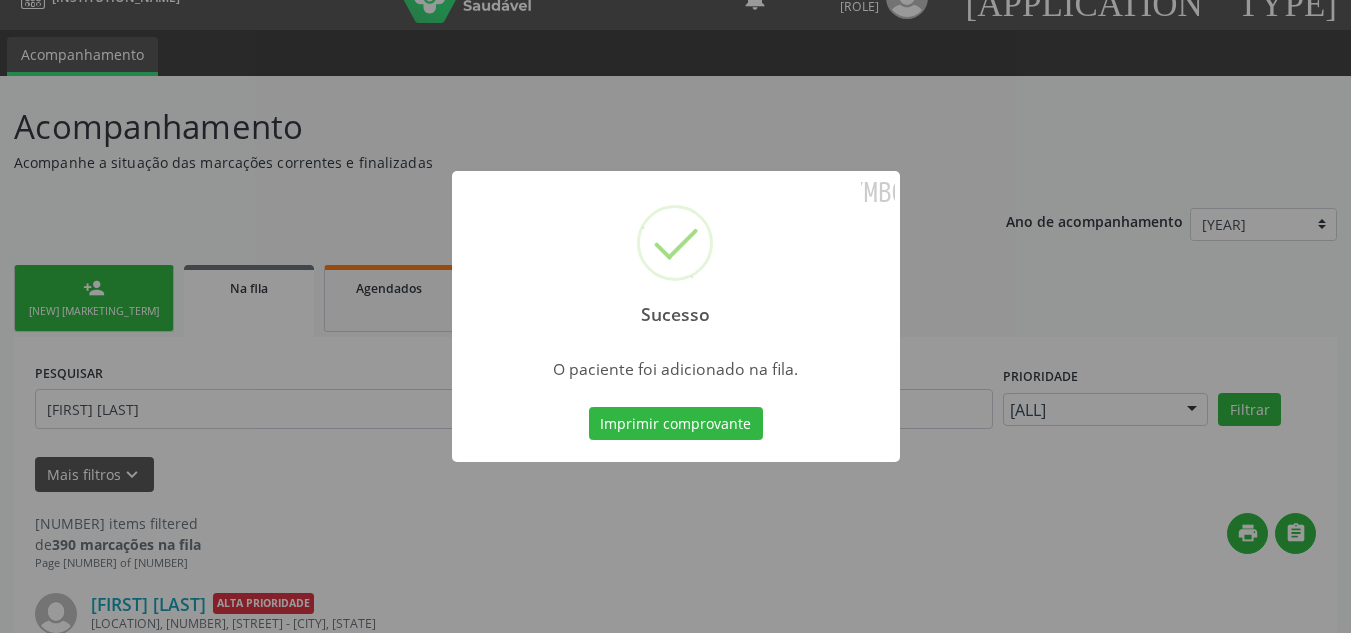 click on "[SUCCESS] × O paciente foi adicionado na fila. Imprimir comprovante Cancel" at bounding box center [675, 316] 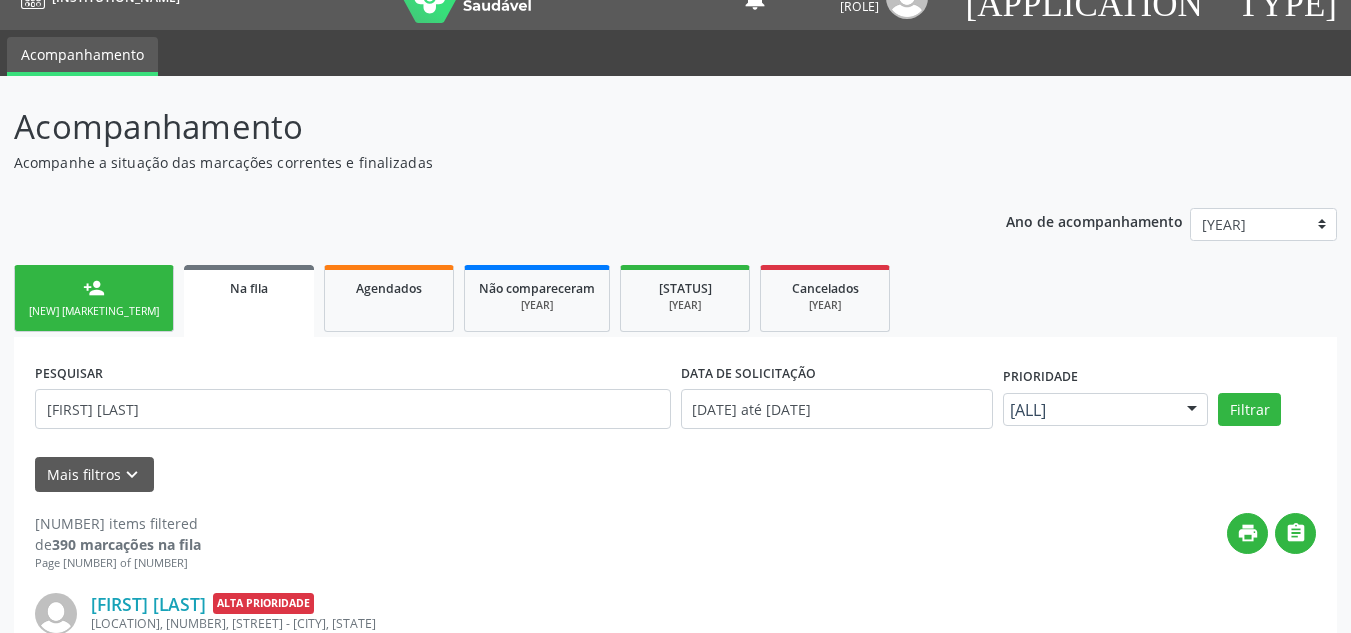 click on "person_add
Nova marcação" at bounding box center (94, 298) 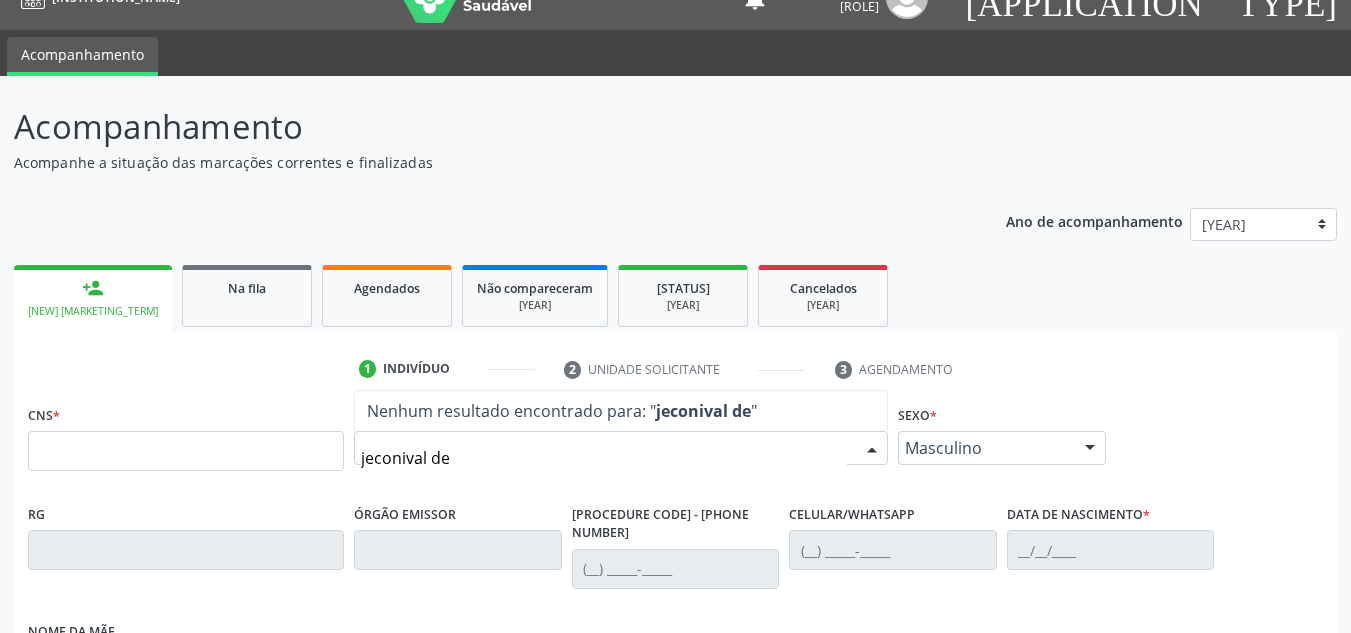 type on "jeconival de" 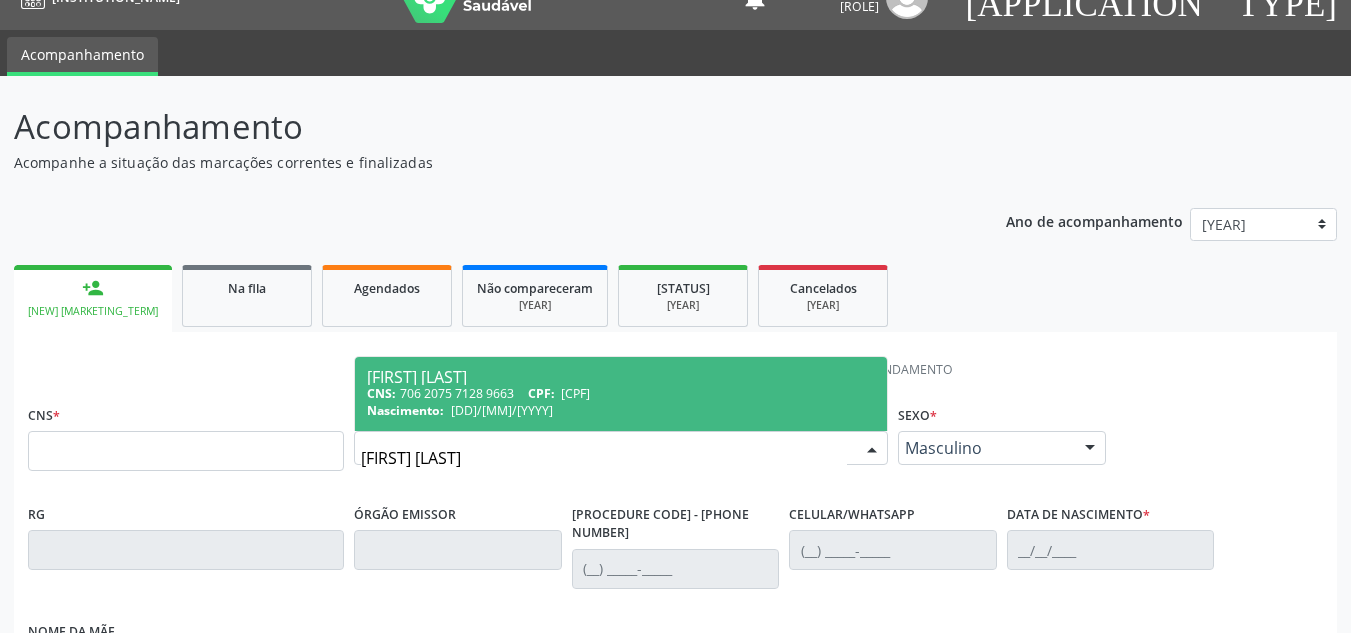 drag, startPoint x: 454, startPoint y: 400, endPoint x: 458, endPoint y: 426, distance: 26.305893 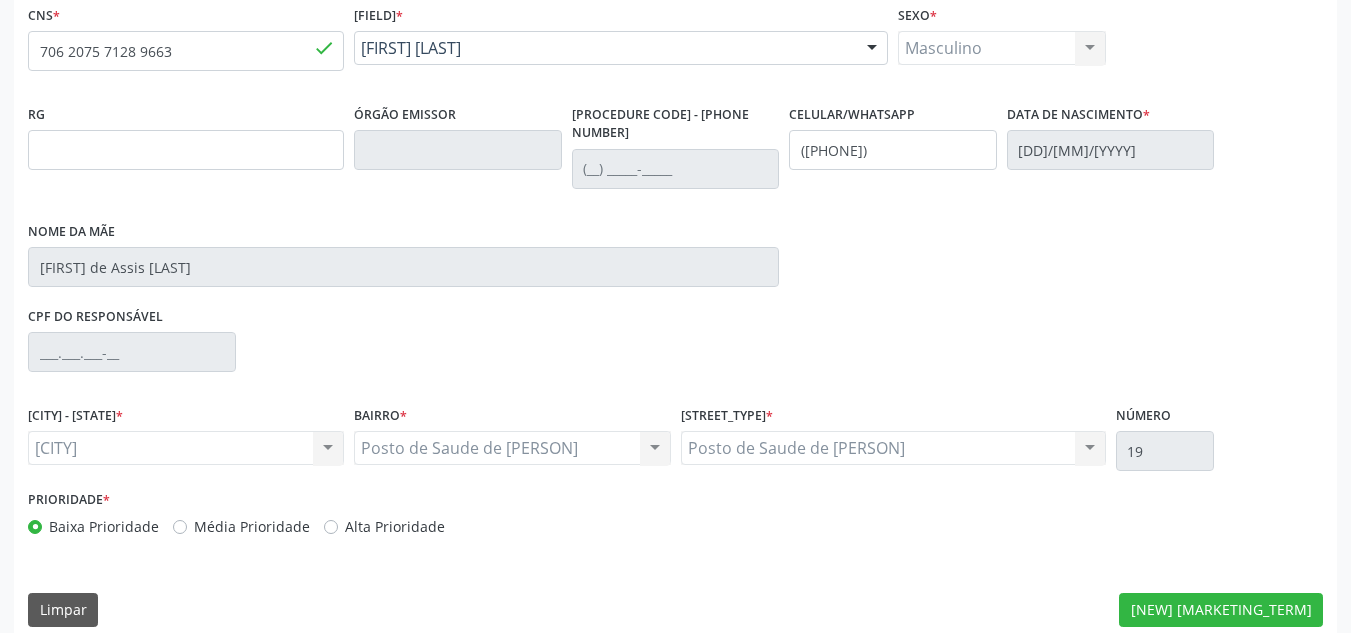 scroll, scrollTop: 437, scrollLeft: 0, axis: vertical 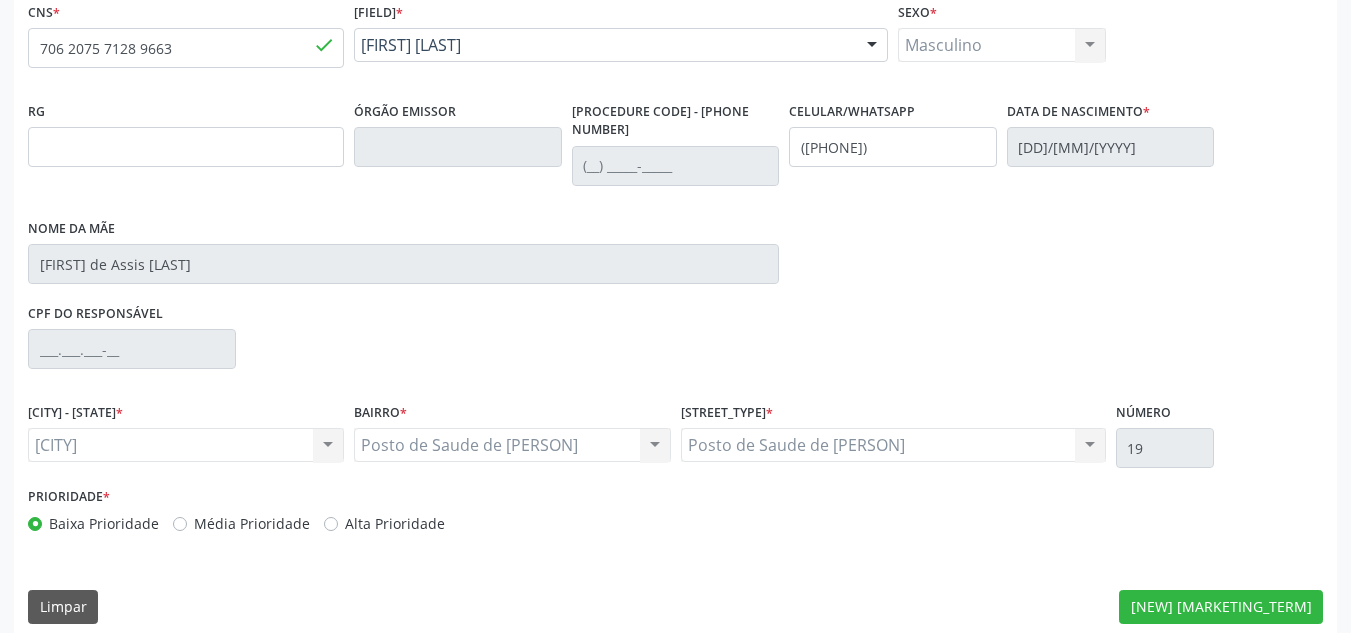 click on "Alta Prioridade" at bounding box center (384, 523) 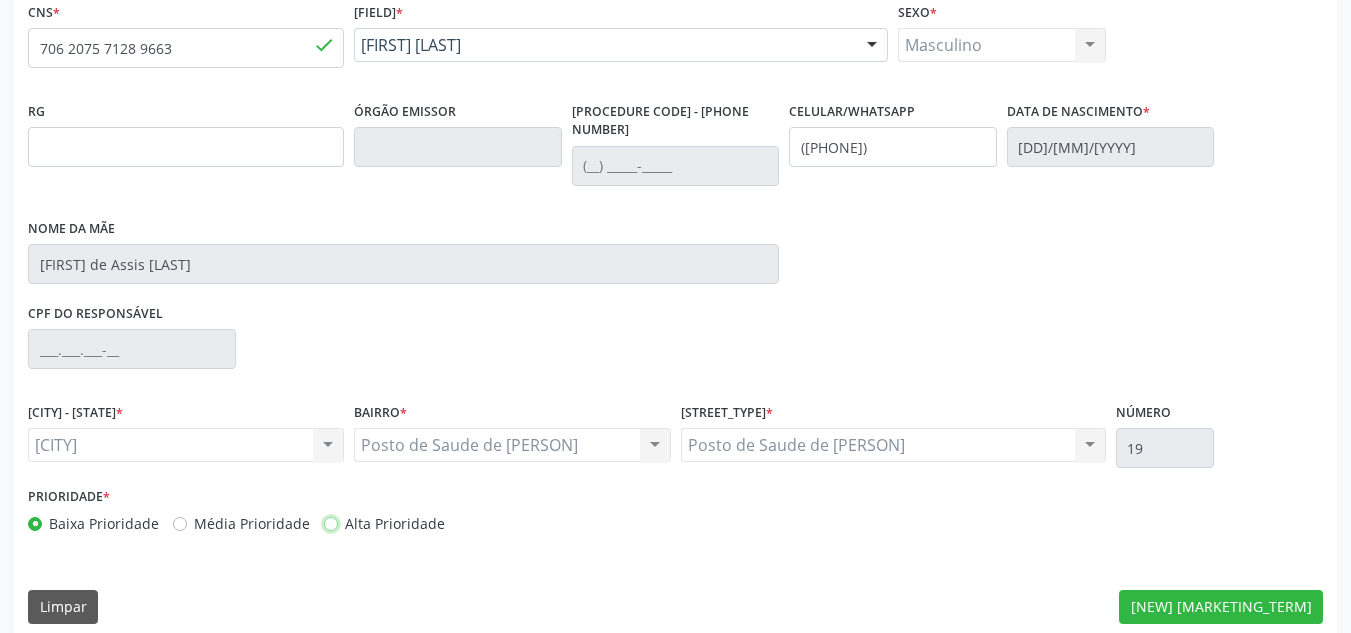 click on "Alta Prioridade" at bounding box center [331, 522] 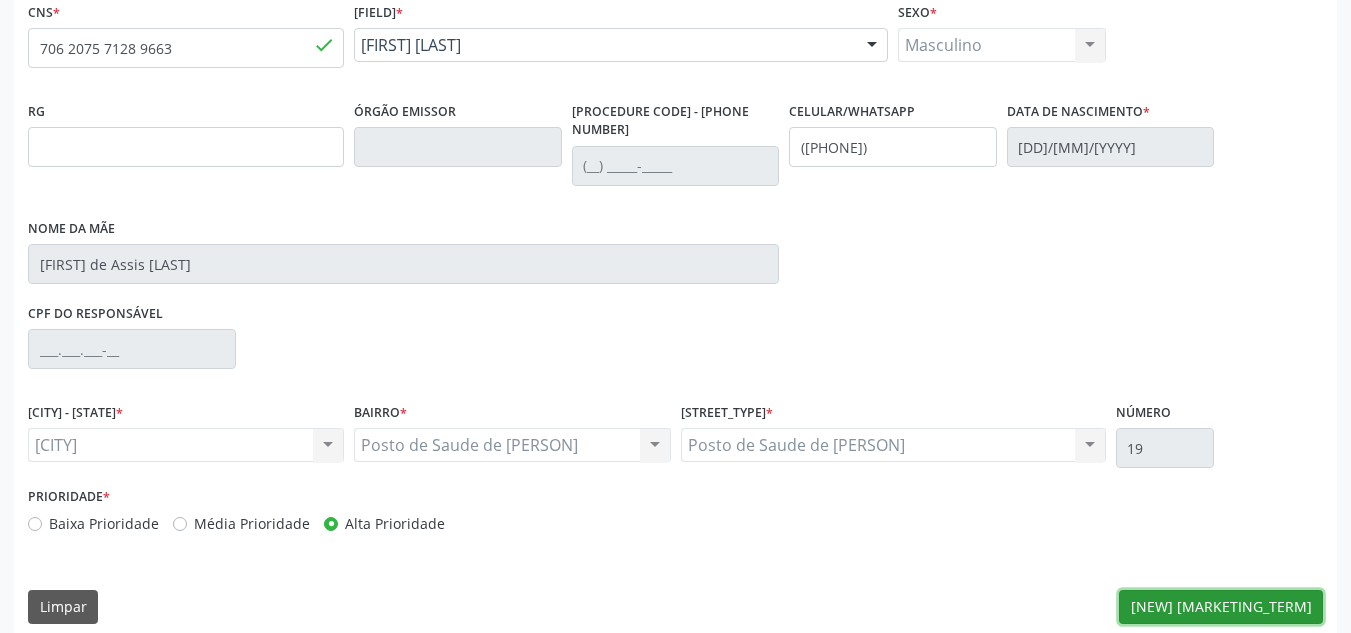 click on "[NEW] [MARKETING_TERM]" at bounding box center [1221, 607] 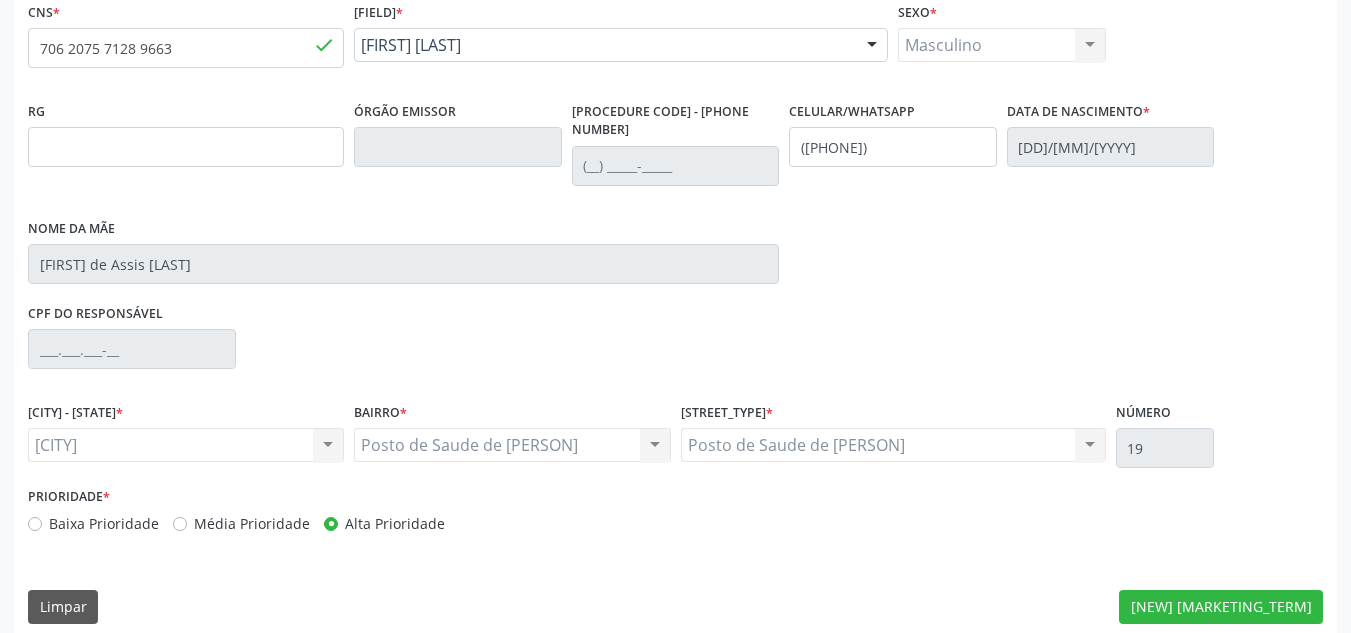 scroll, scrollTop: 273, scrollLeft: 0, axis: vertical 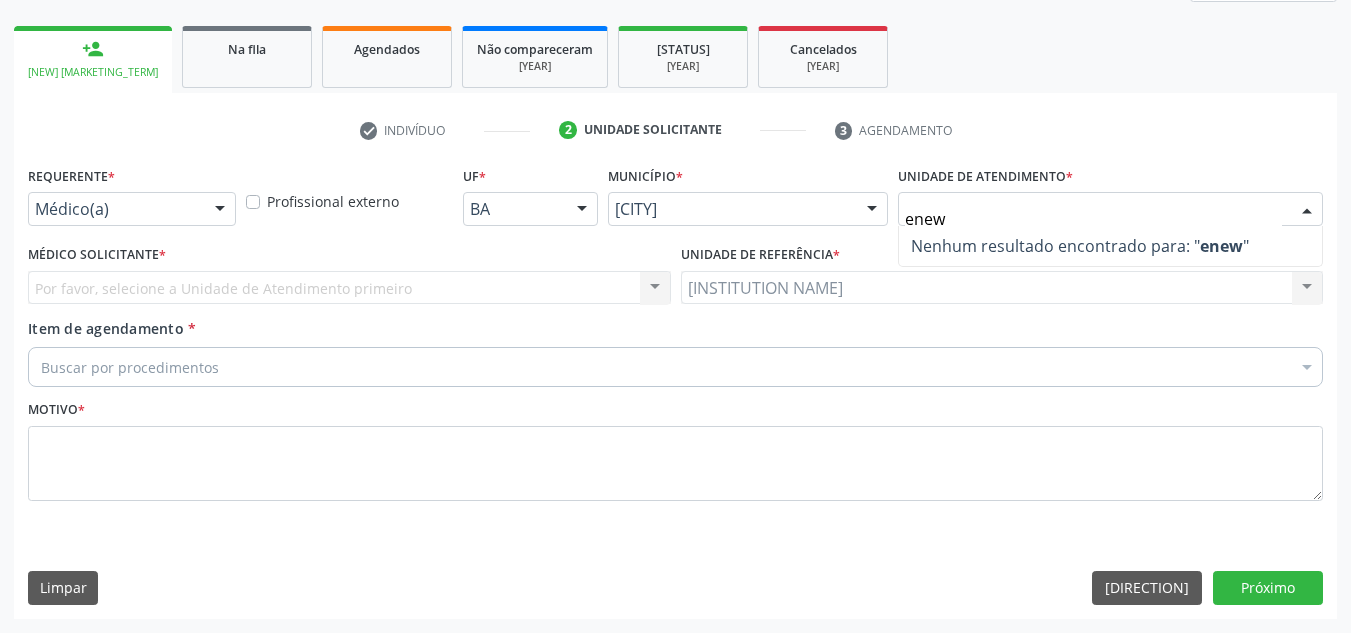 type on "ene" 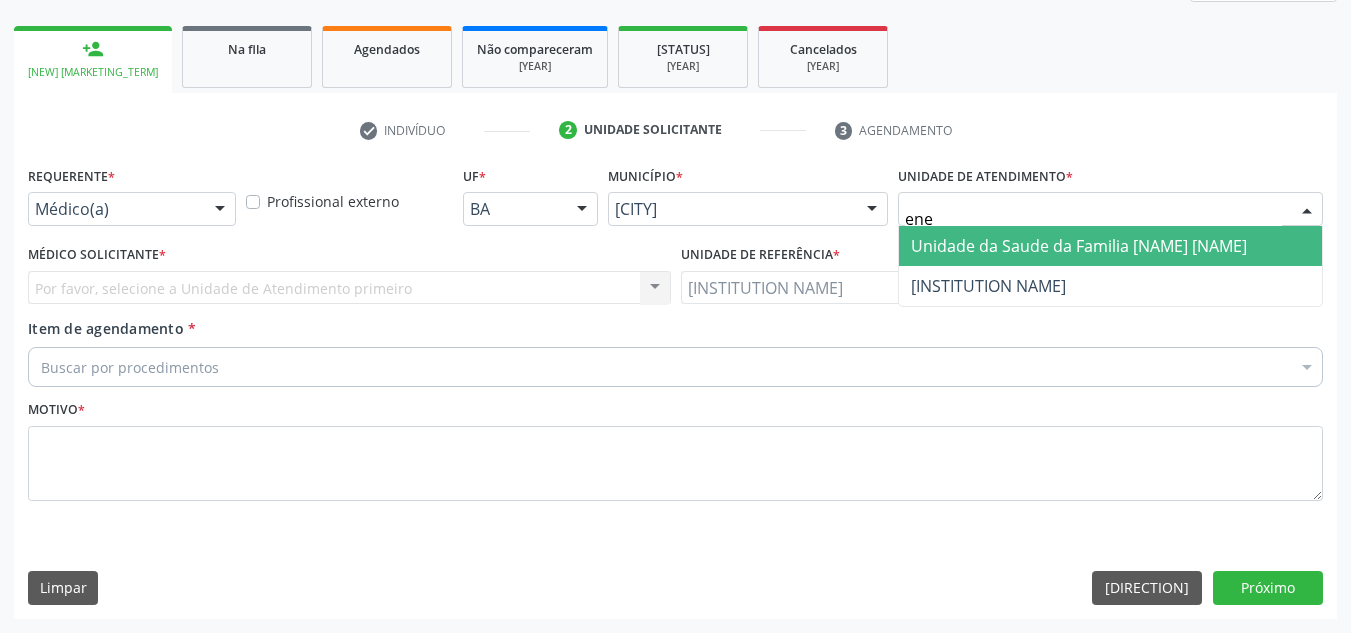 click on "Unidade da Saude da Familia [NAME] [NAME]" at bounding box center [1079, 246] 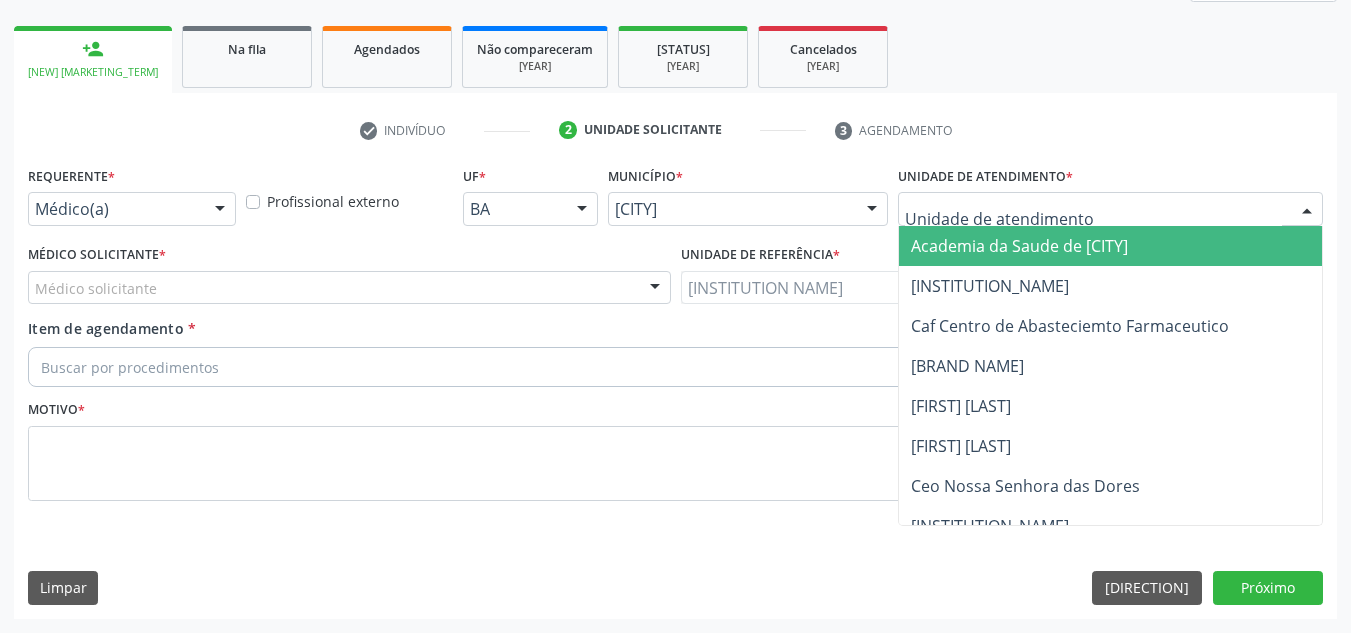 click at bounding box center [1307, 210] 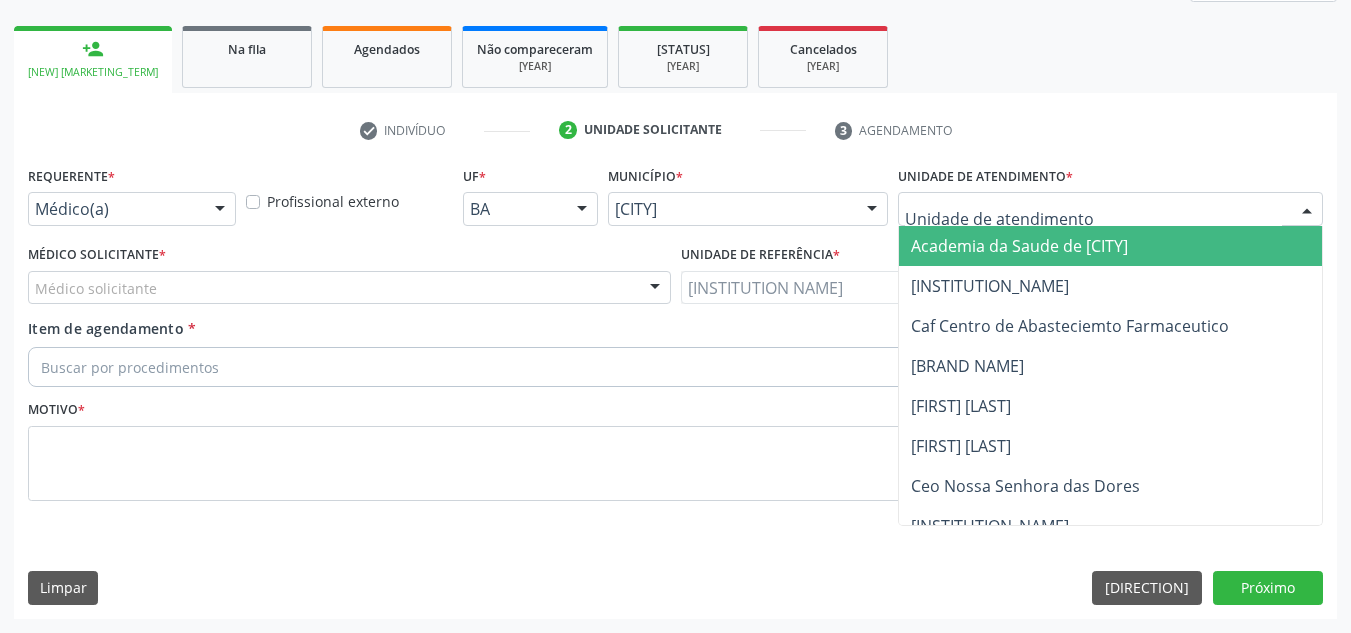 click at bounding box center (1093, 219) 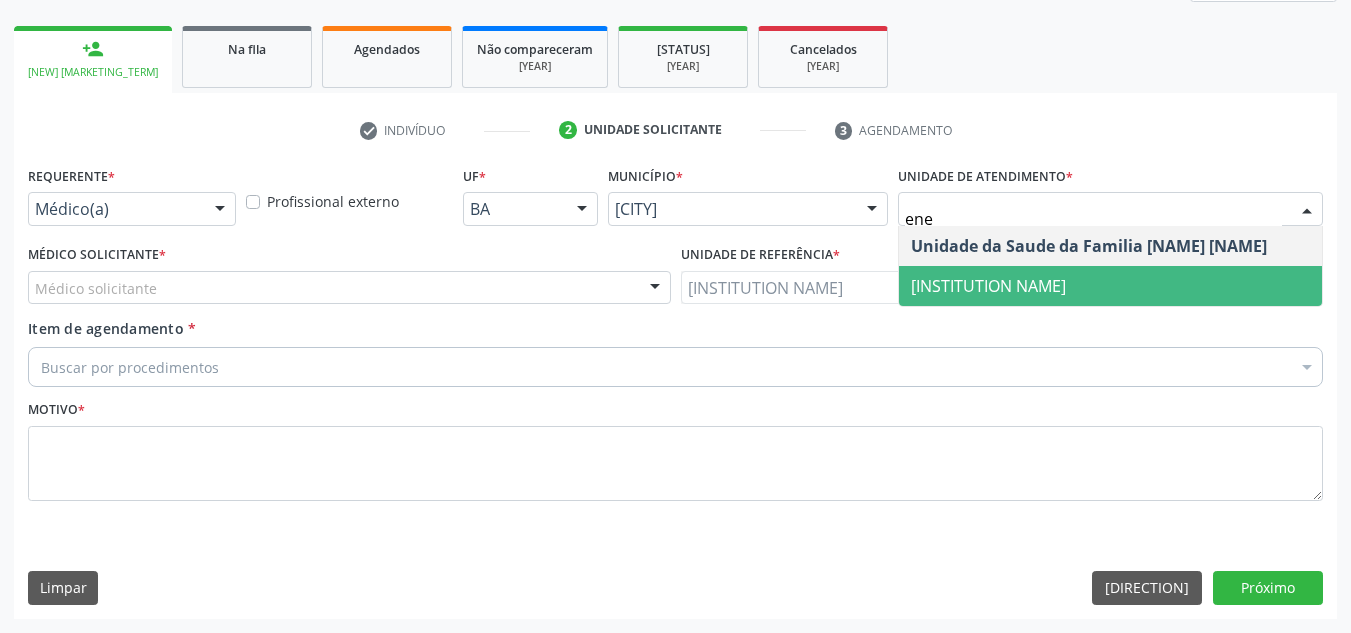 click on "[INSTITUTION NAME]" at bounding box center [1110, 286] 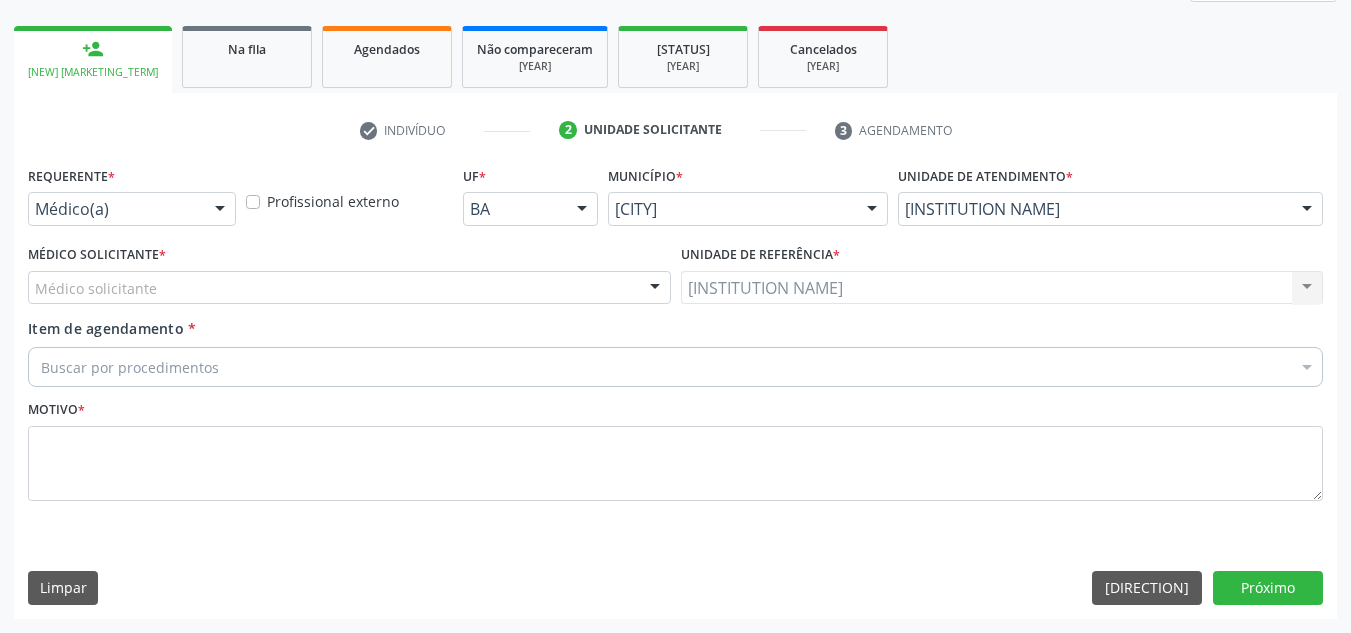 click on "Médico solicitante" at bounding box center (349, 288) 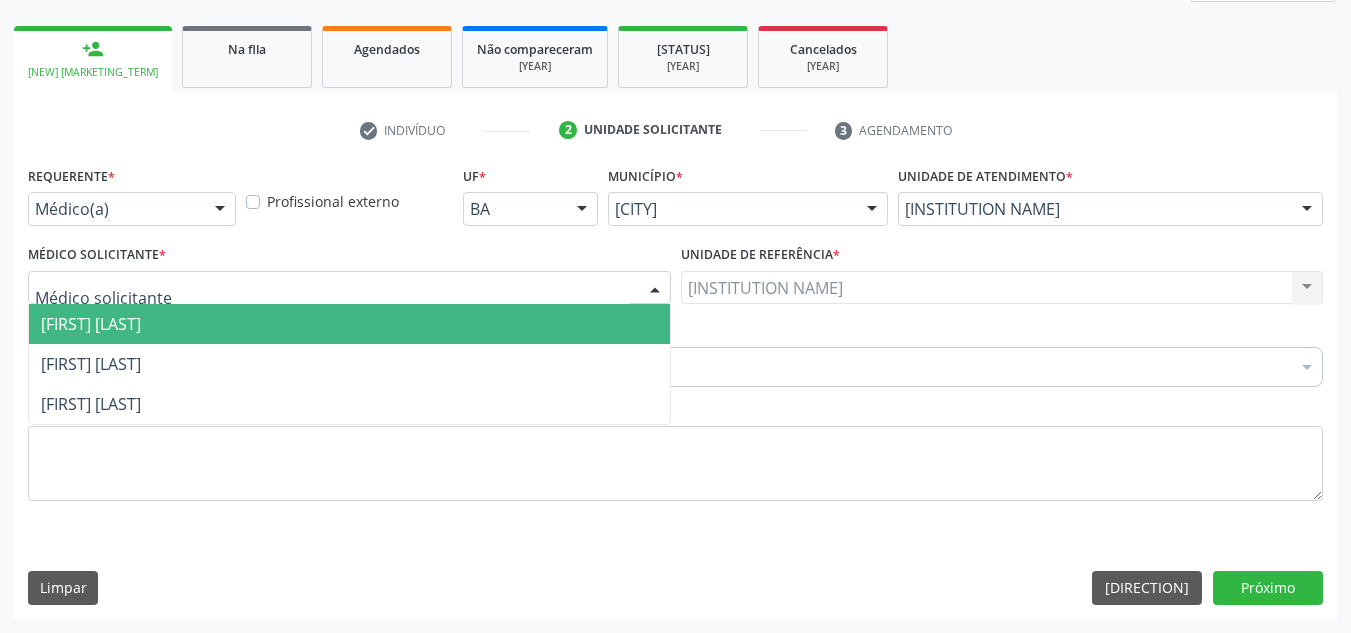 click on "[FIRST] [LAST]" at bounding box center (349, 324) 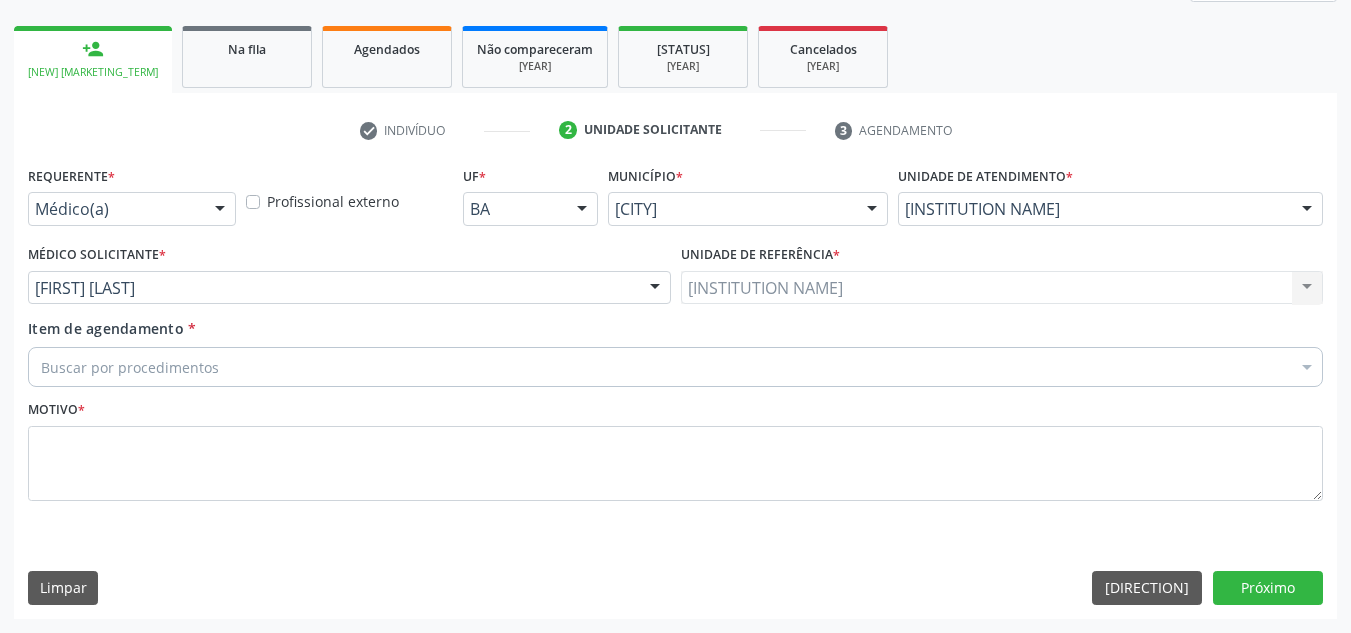 click on "Buscar por procedimentos" at bounding box center (675, 367) 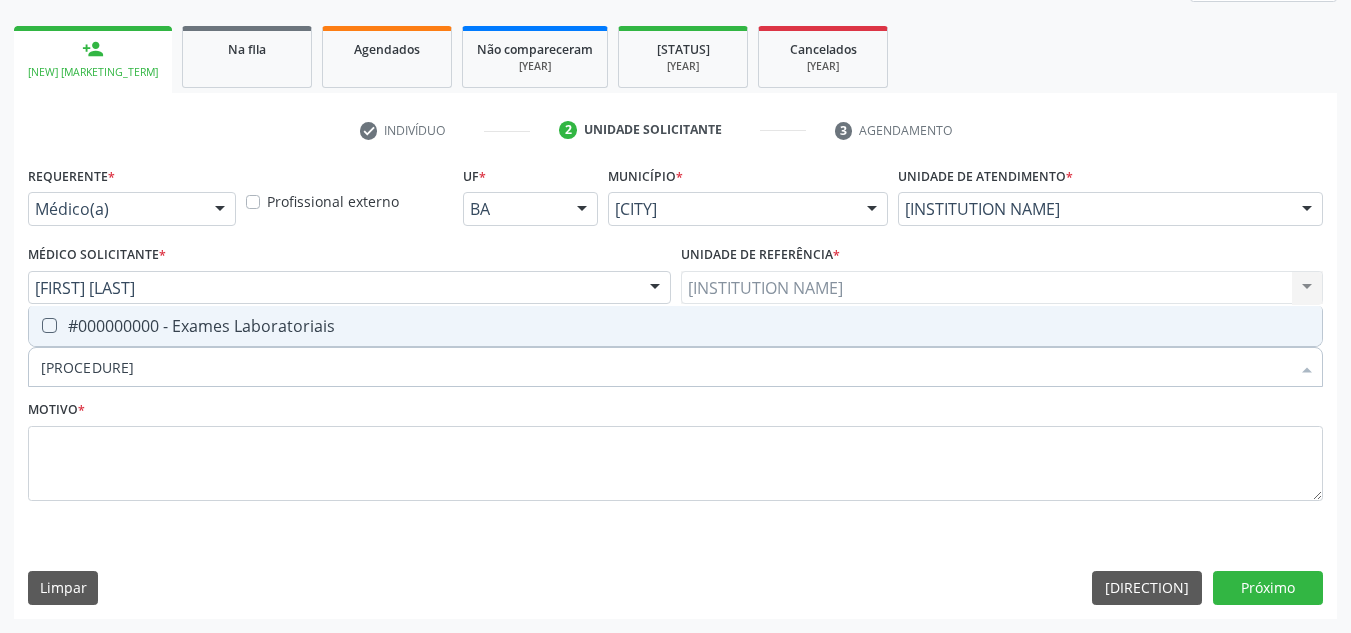 click on "#000000000 - Exames Laboratoriais" at bounding box center [675, 326] 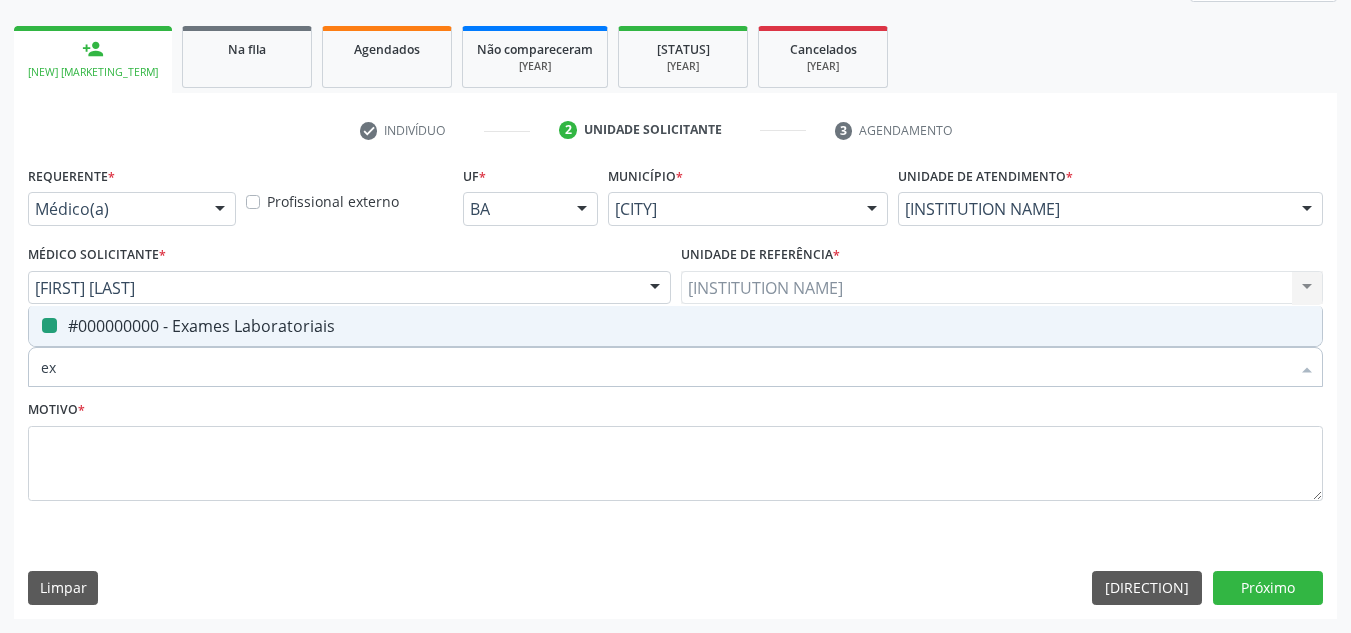 type on "e" 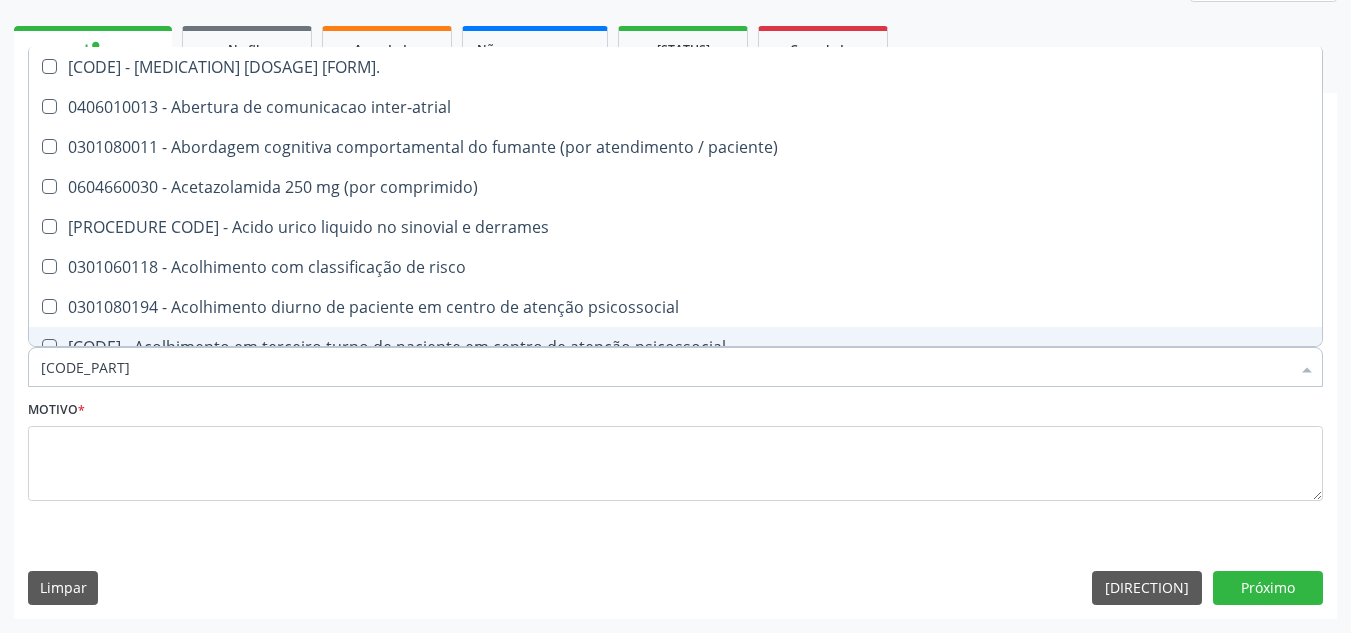 type on "col" 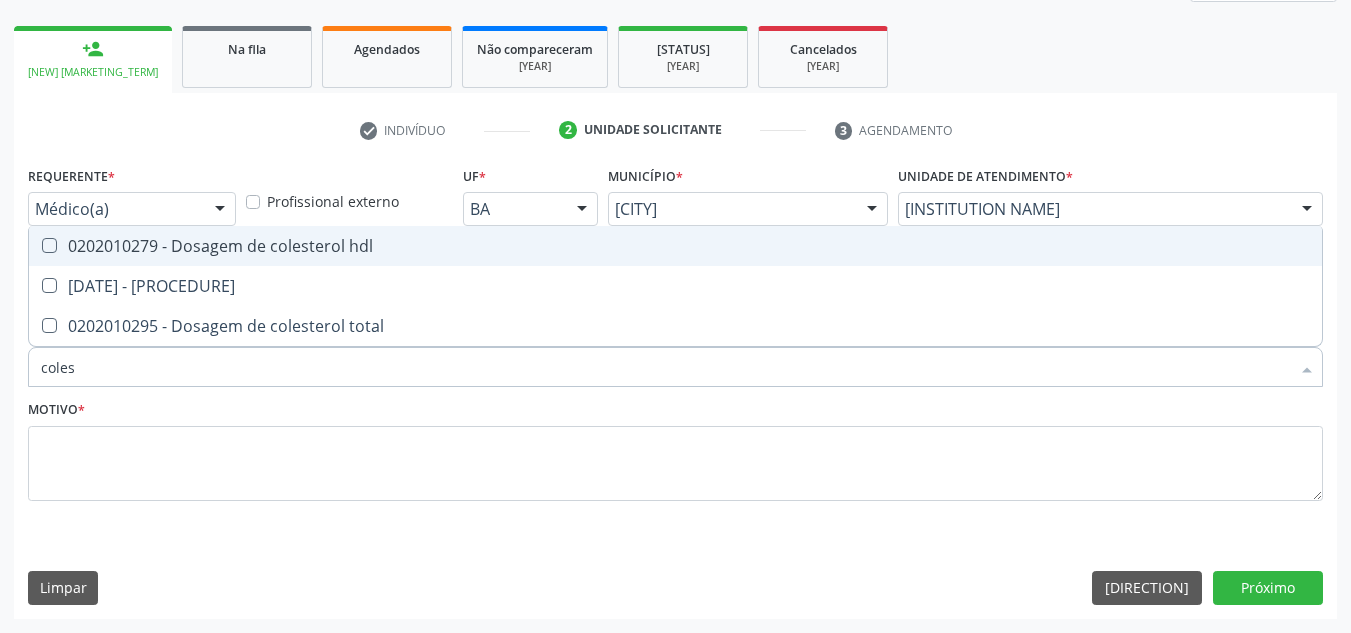 drag, startPoint x: 174, startPoint y: 235, endPoint x: 169, endPoint y: 277, distance: 42.296574 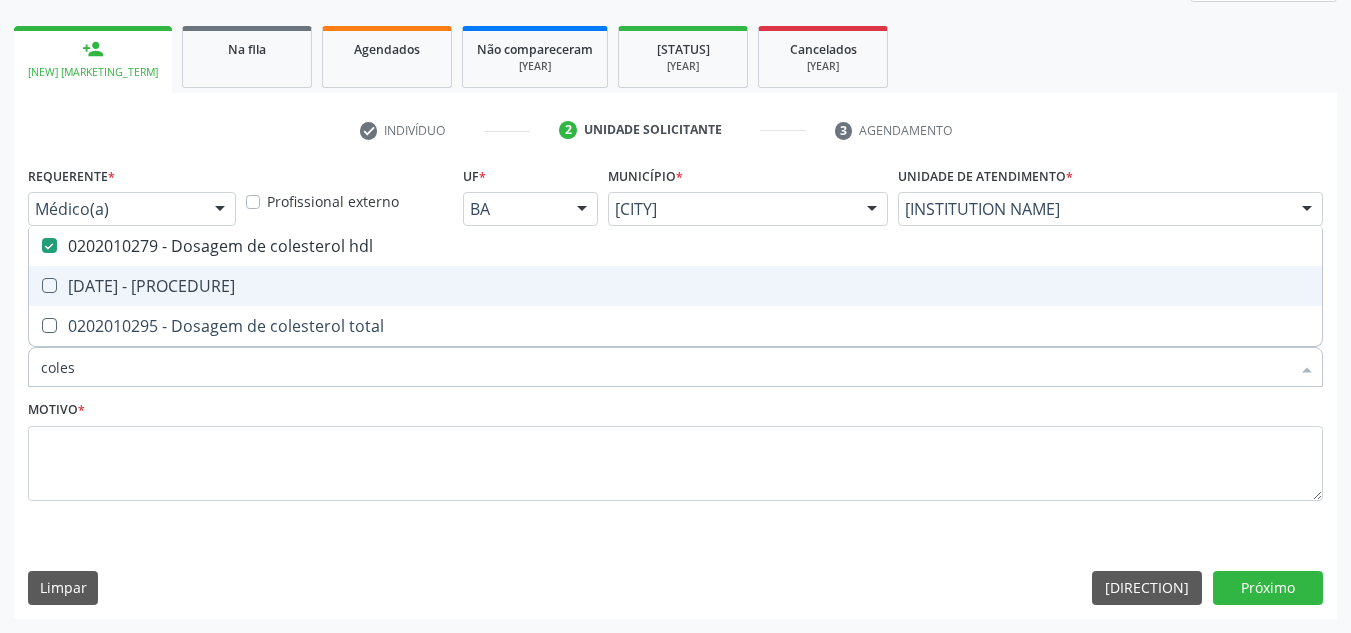 click on "[DATE] - [PROCEDURE]" at bounding box center [675, 286] 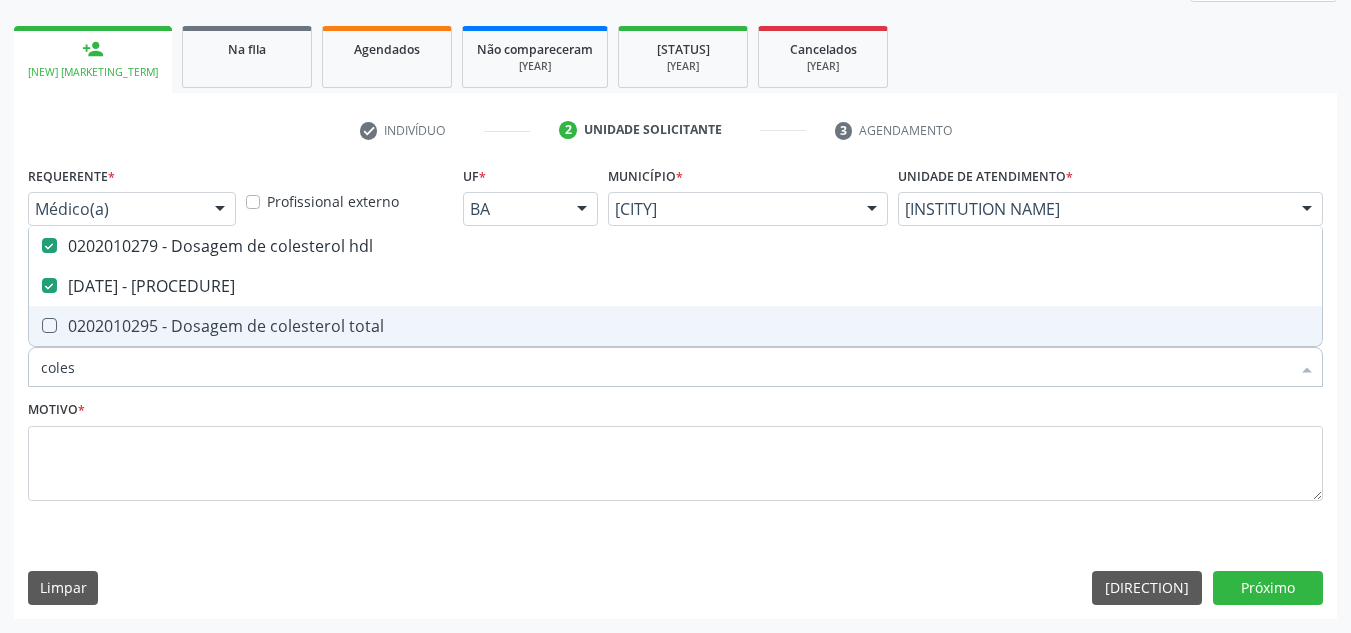 click on "0202010295 - Dosagem de colesterol total" at bounding box center [675, 326] 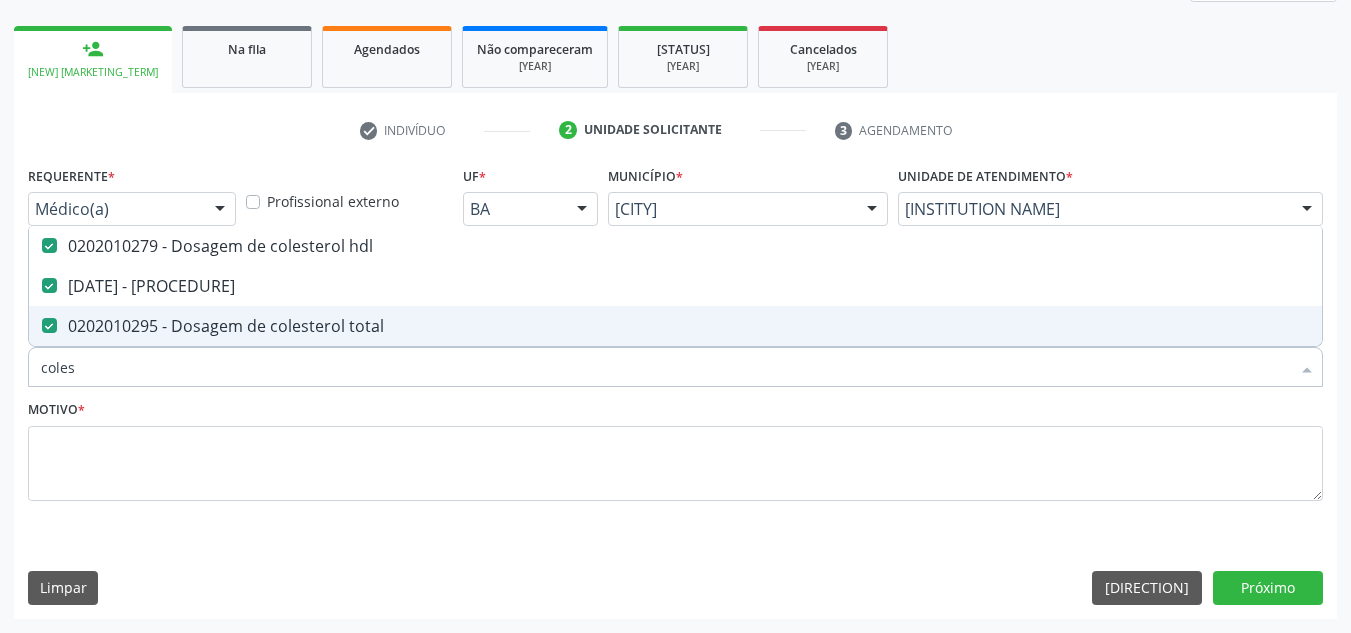 drag, startPoint x: 108, startPoint y: 356, endPoint x: 0, endPoint y: 393, distance: 114.16216 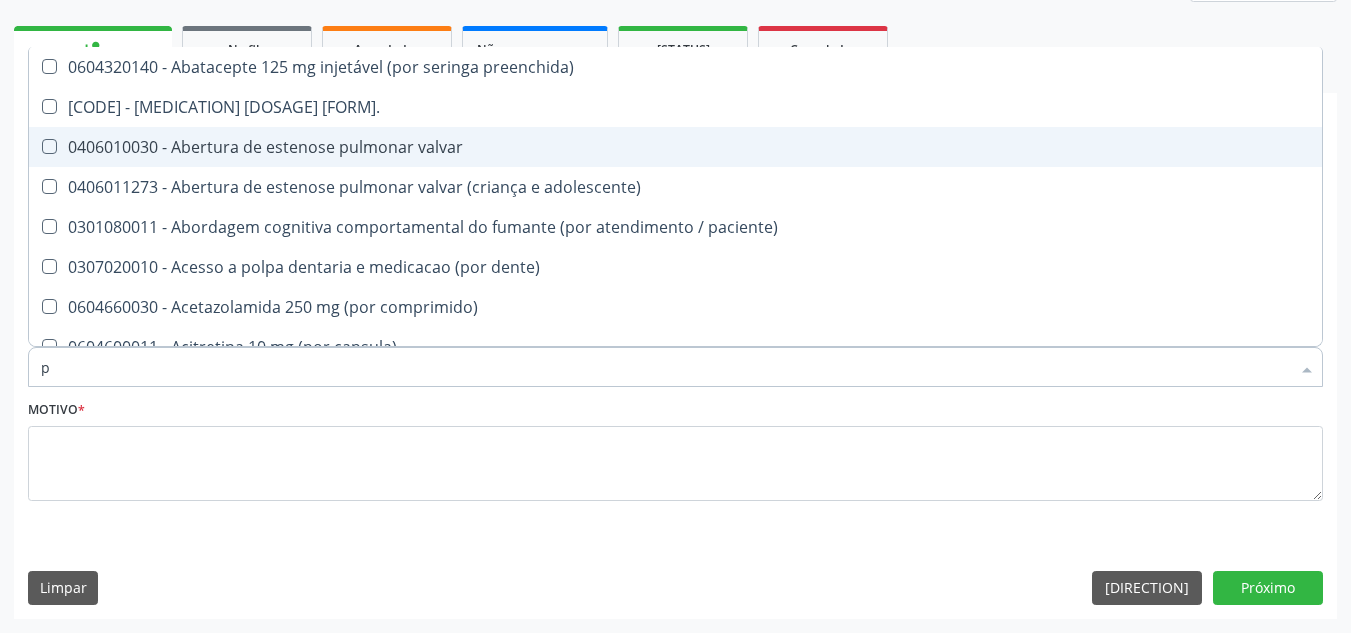 type on "po" 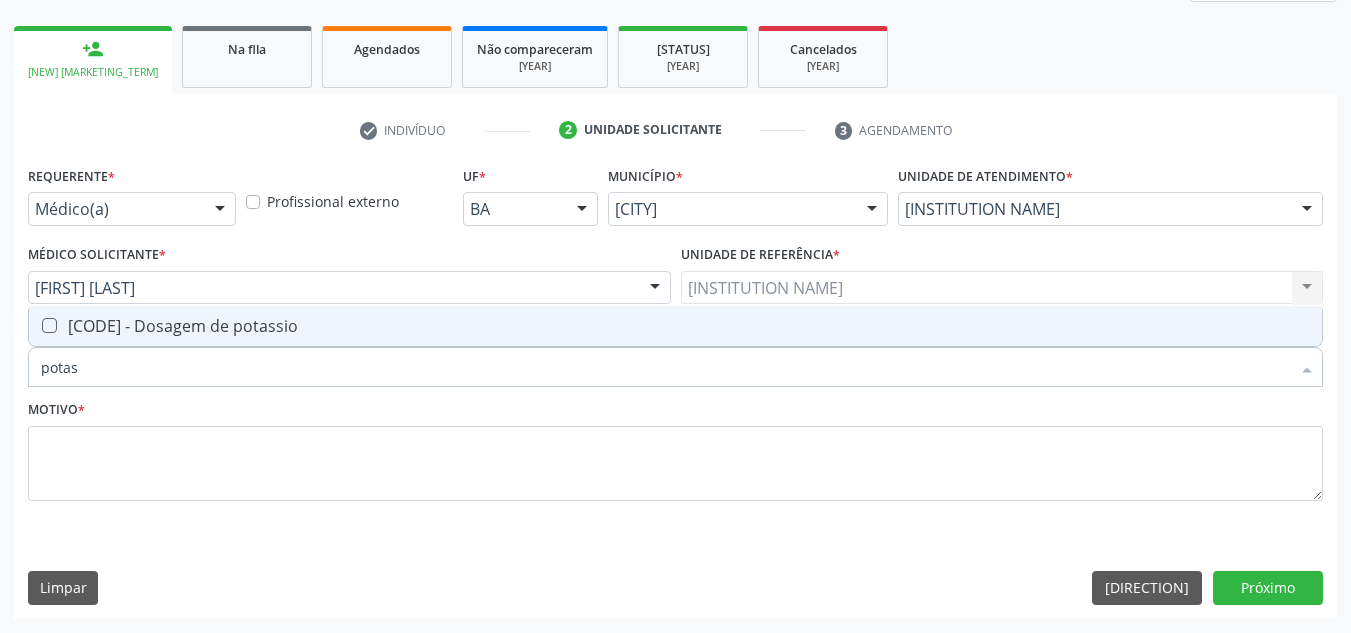 click at bounding box center [49, 325] 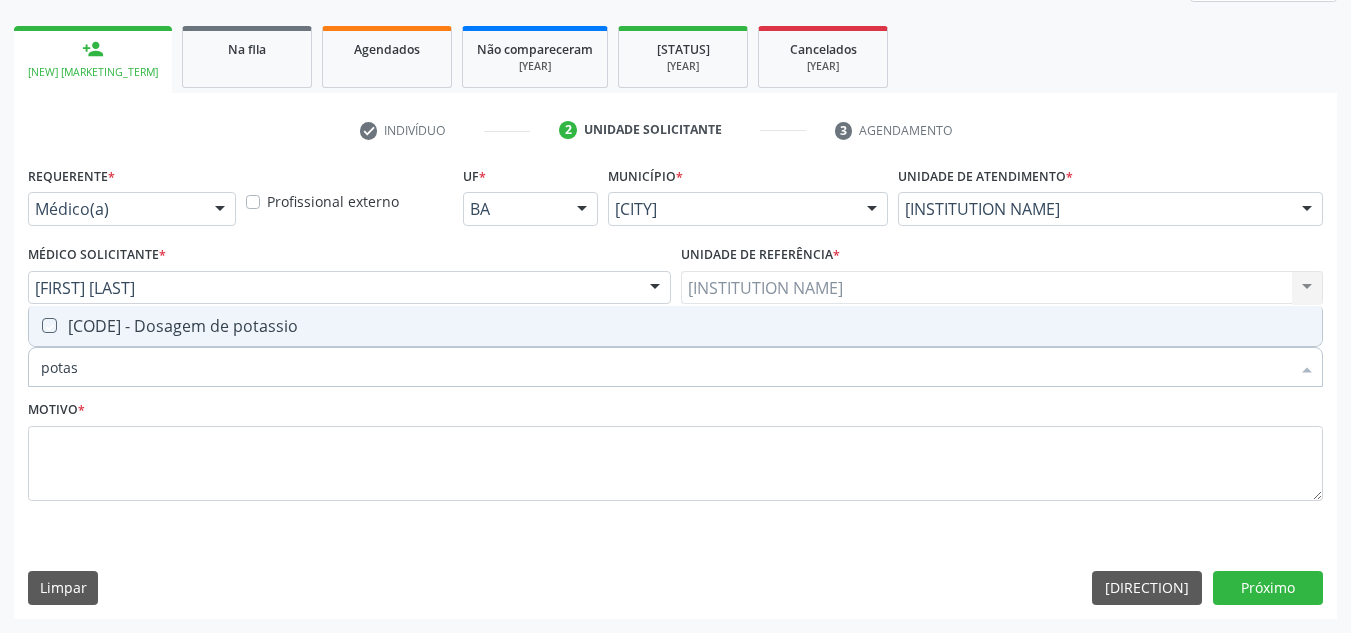 click at bounding box center [35, 325] 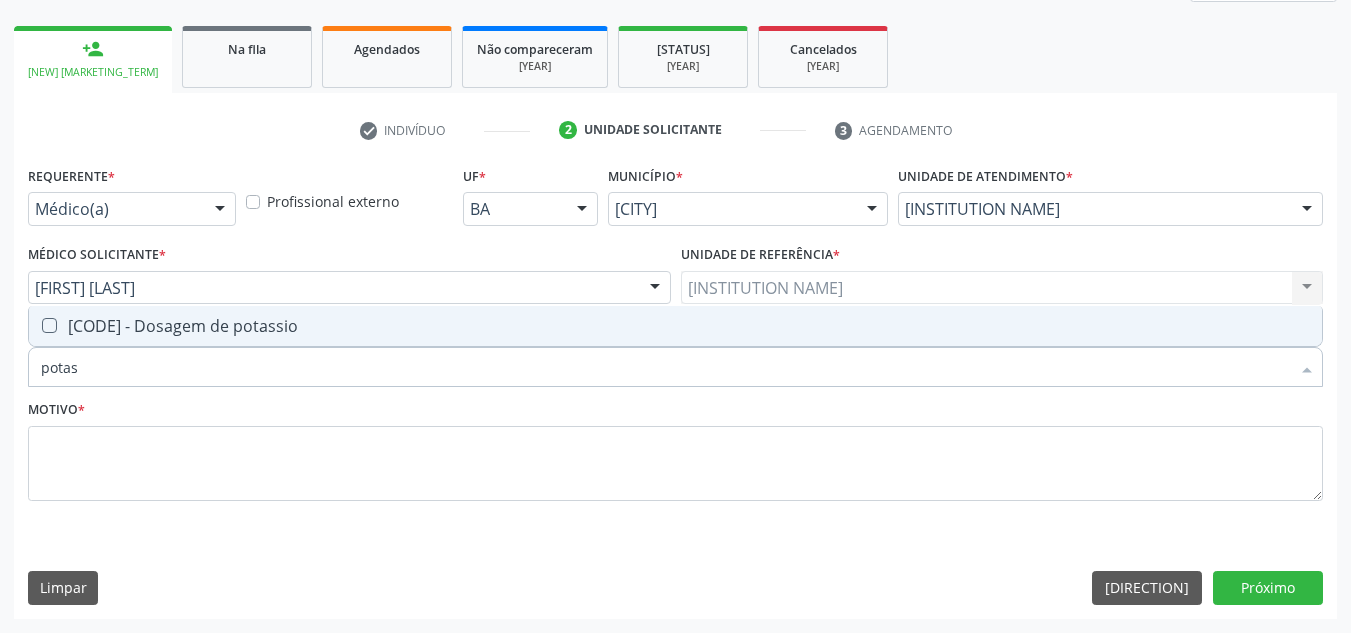checkbox on "true" 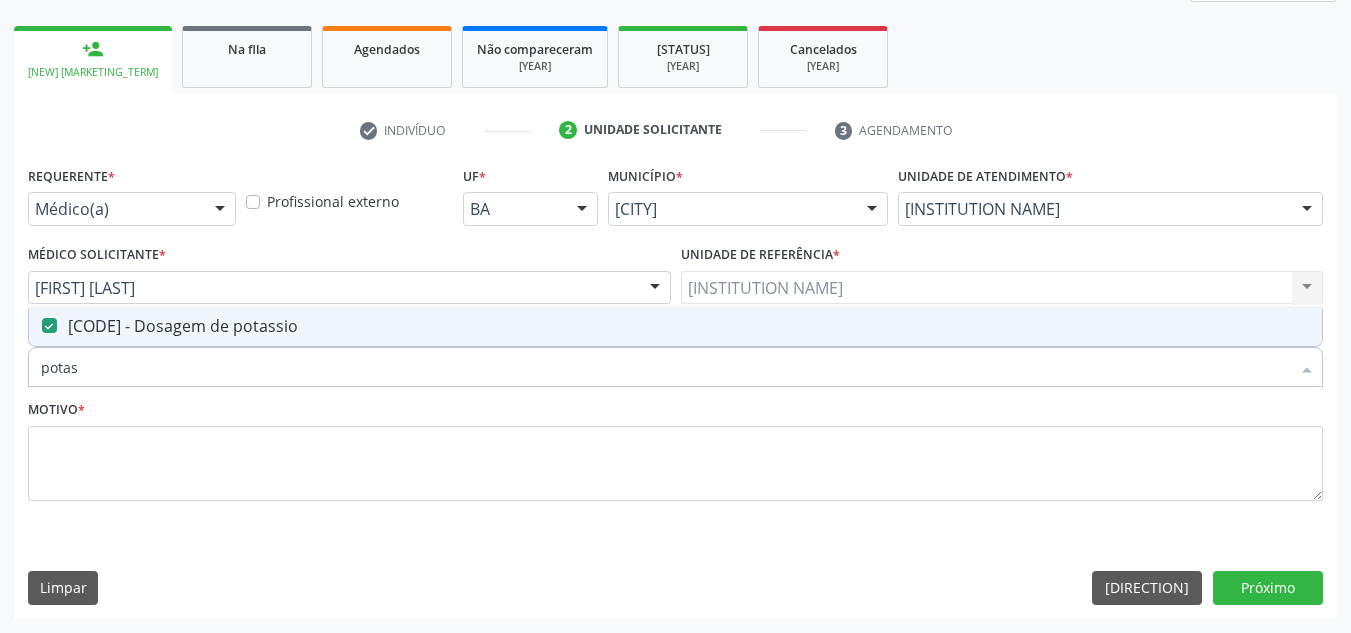 drag, startPoint x: 92, startPoint y: 374, endPoint x: 0, endPoint y: 375, distance: 92.00543 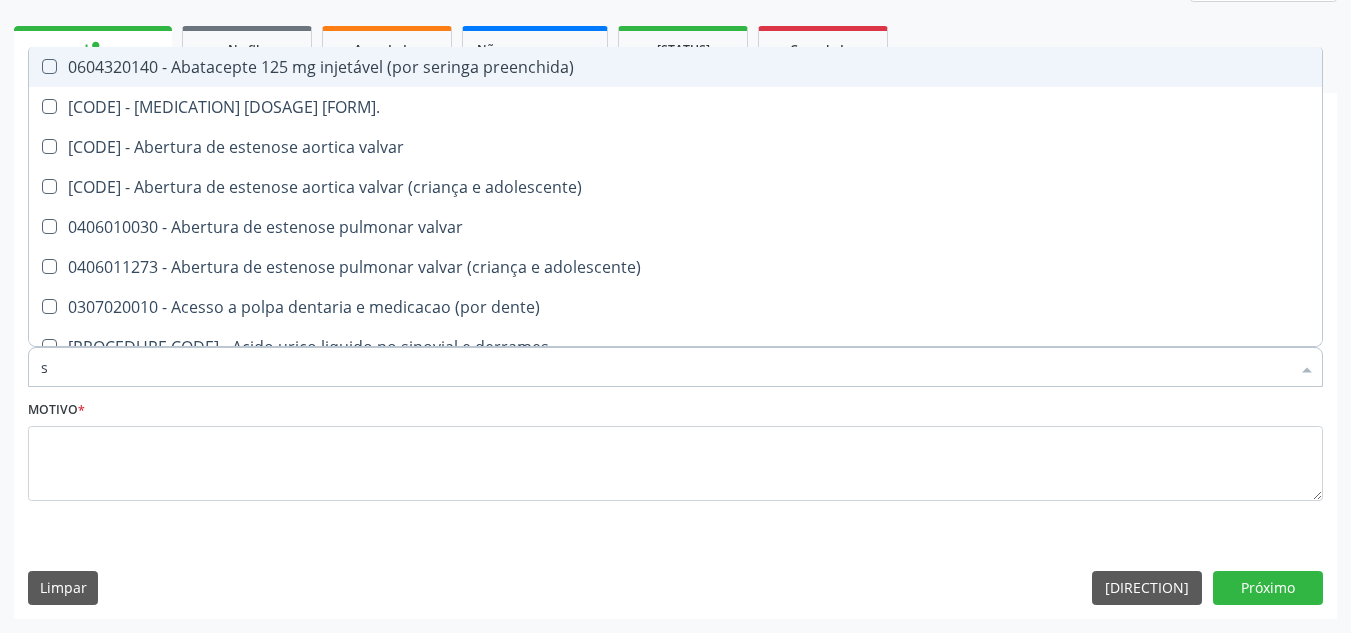 type on "so" 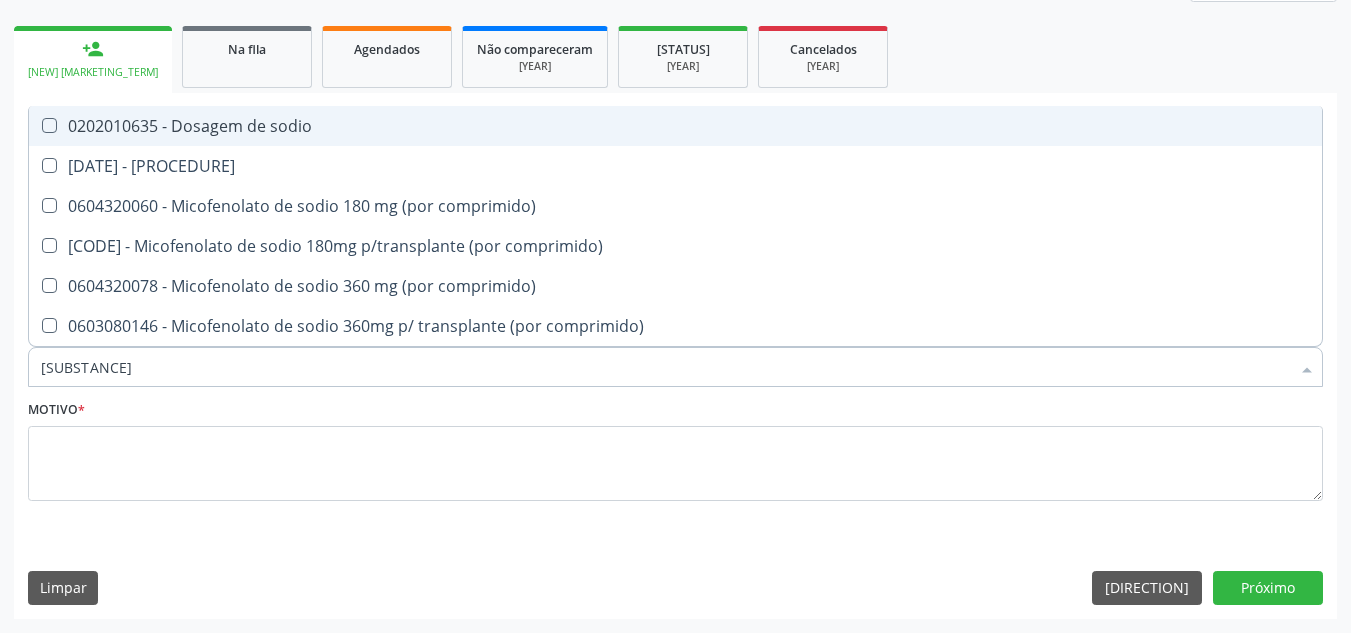 click on "0202010635 - Dosagem de sodio" at bounding box center [675, 126] 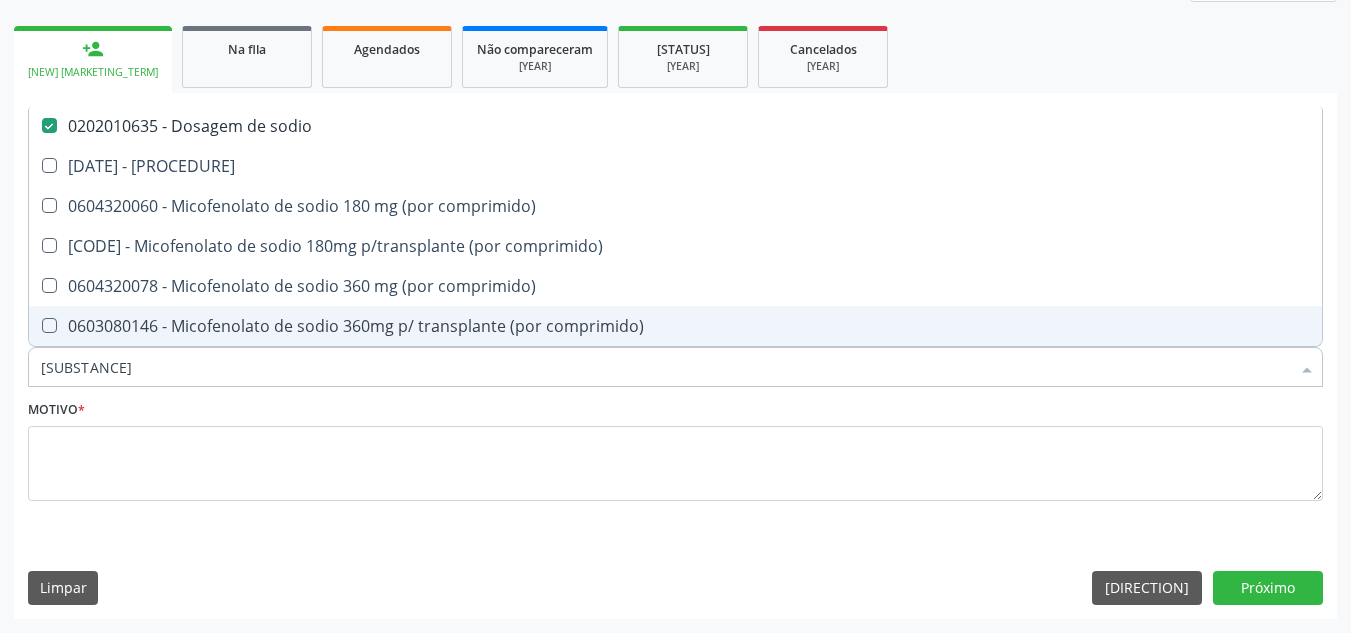 drag, startPoint x: 102, startPoint y: 360, endPoint x: 33, endPoint y: 381, distance: 72.12489 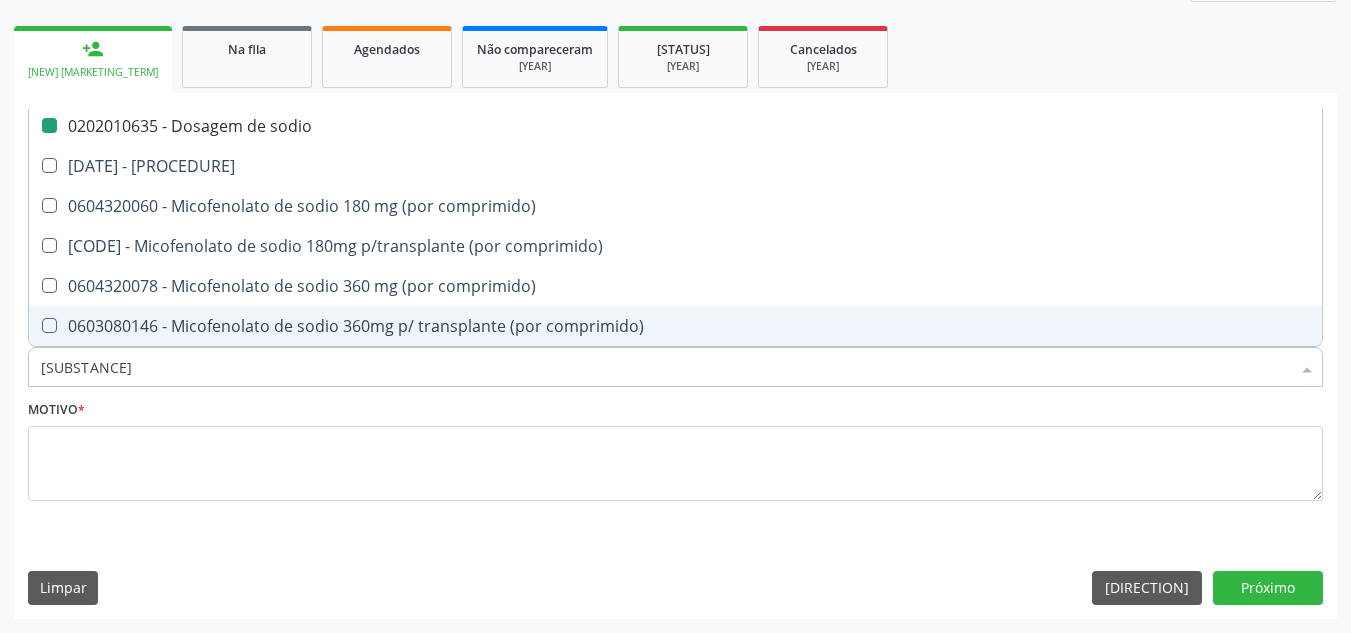 type 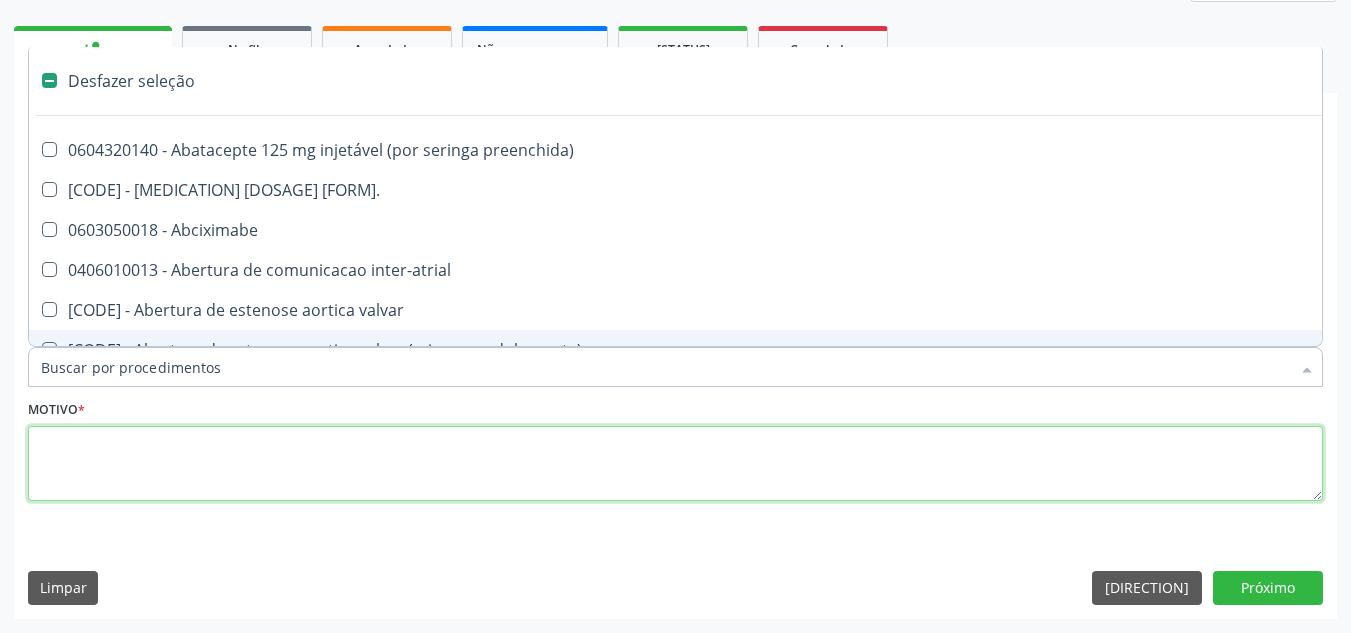 click at bounding box center (675, 464) 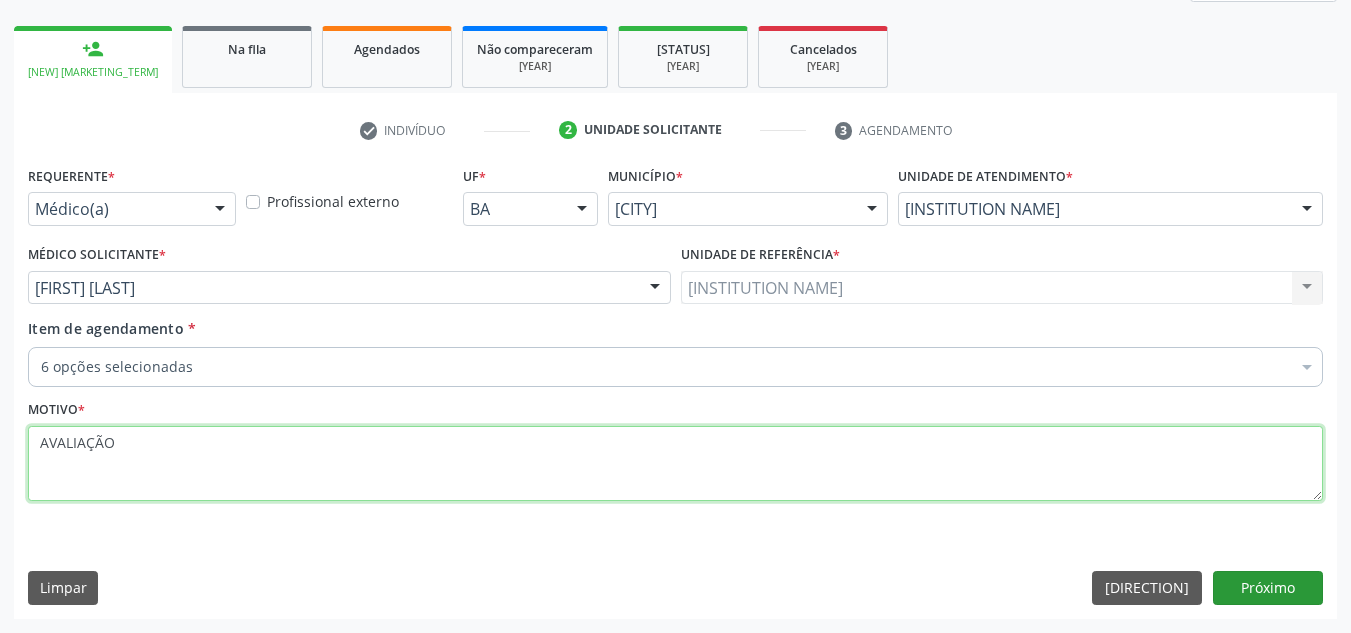 type on "AVALIAÇÃO" 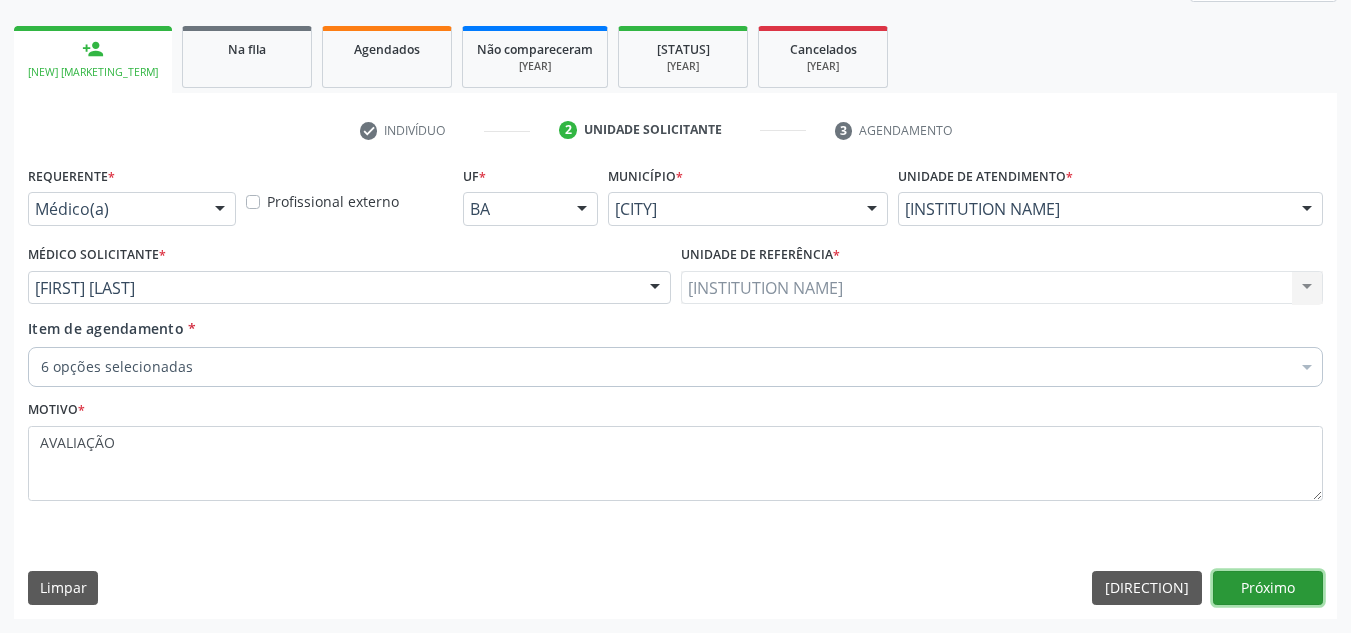 click on "Próximo" at bounding box center (1268, 588) 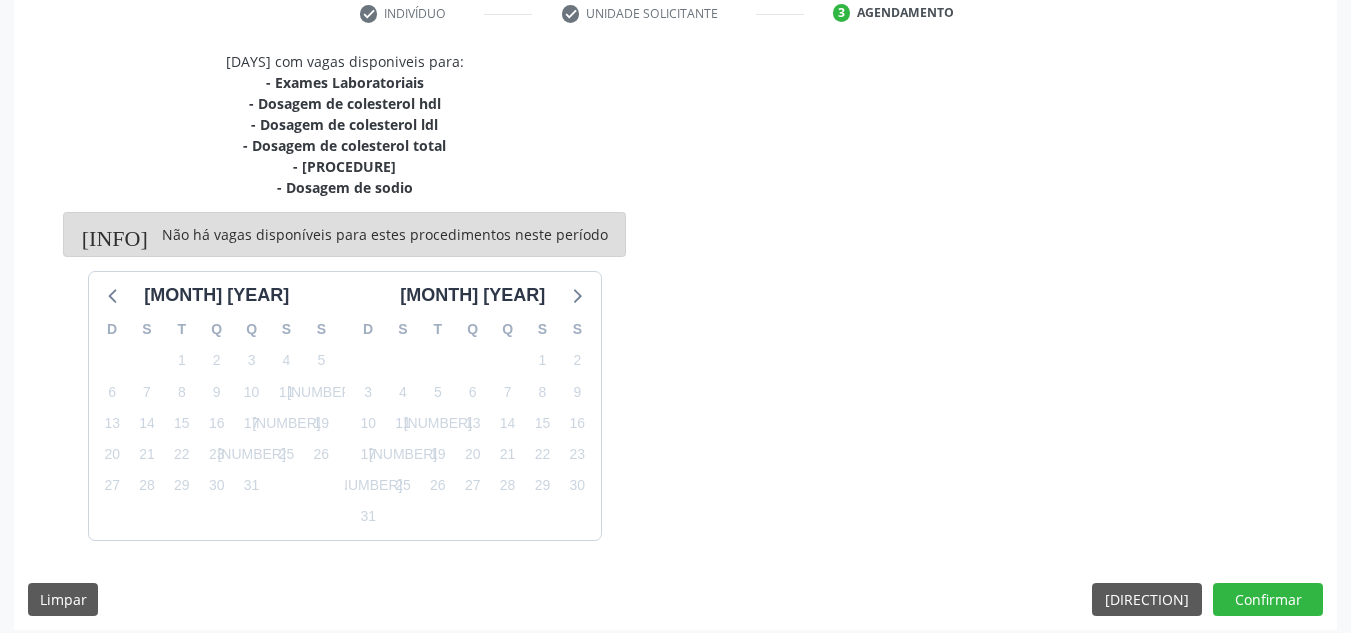 scroll, scrollTop: 401, scrollLeft: 0, axis: vertical 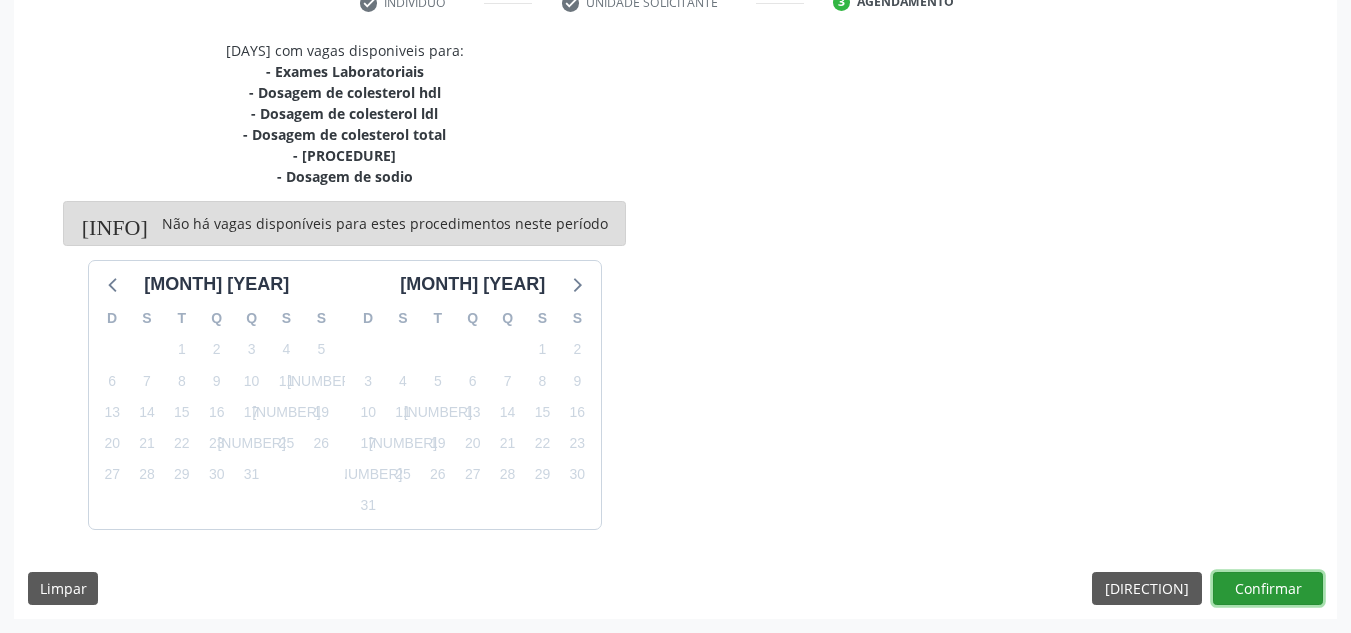 click on "Confirmar" at bounding box center [1268, 589] 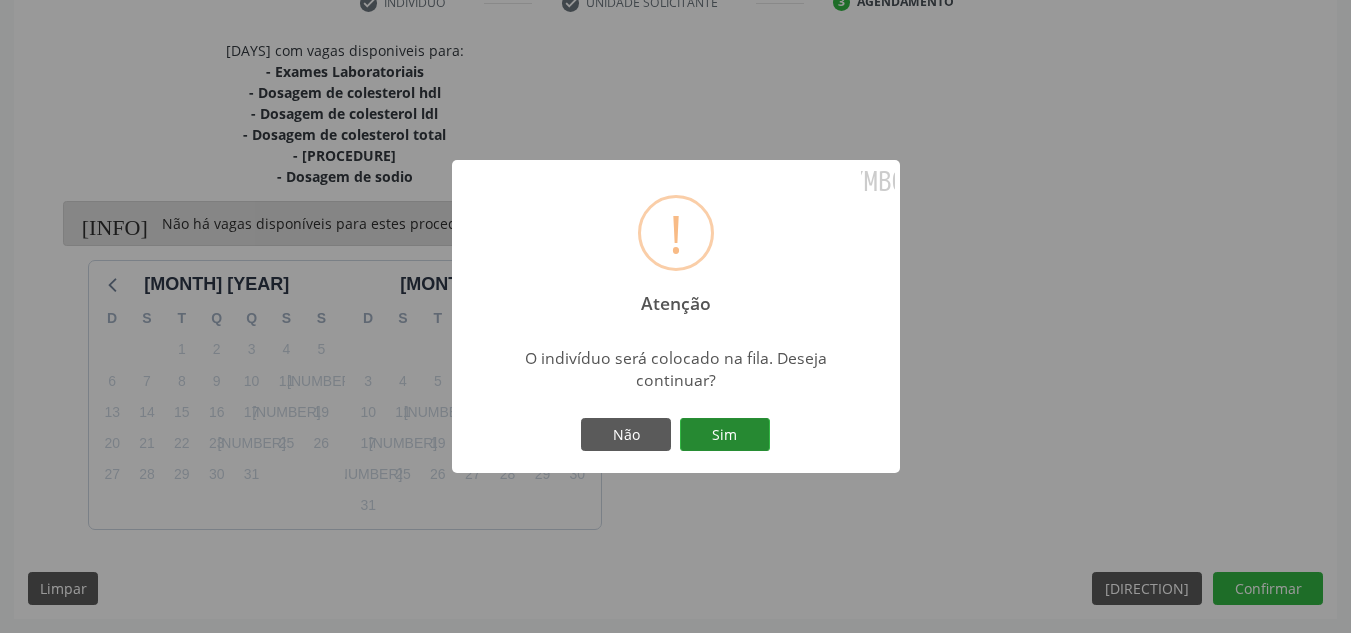 click on "Sim" at bounding box center [725, 435] 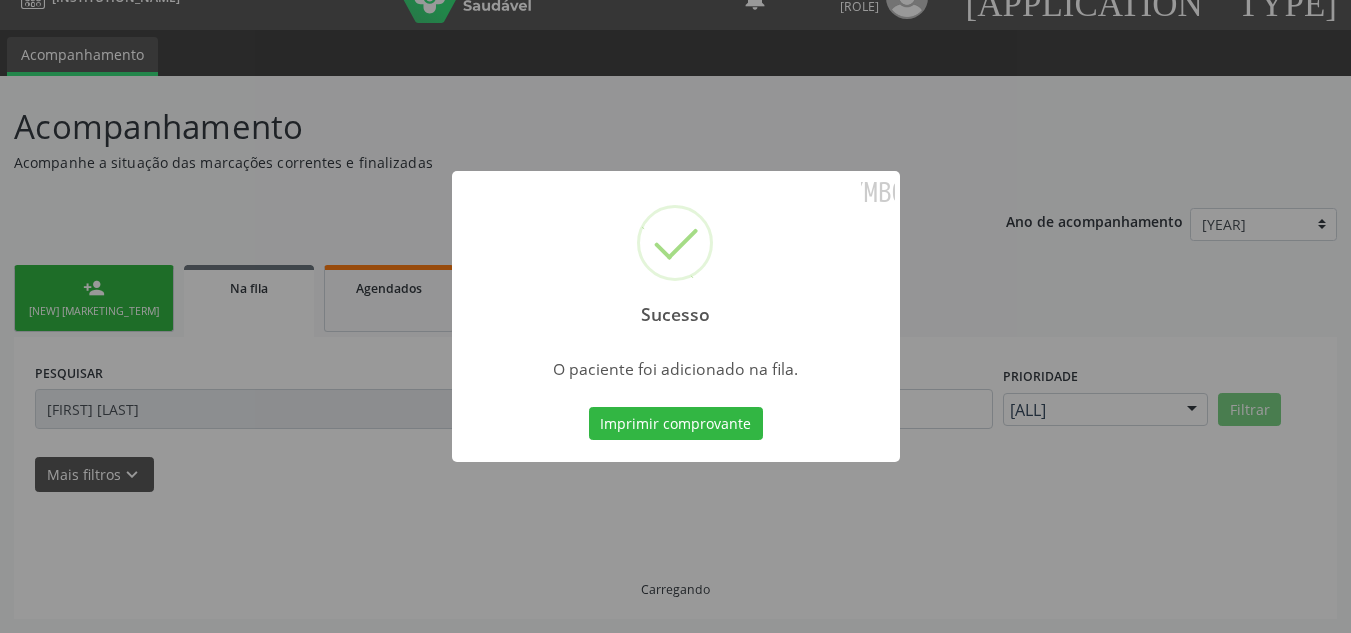 scroll, scrollTop: 34, scrollLeft: 0, axis: vertical 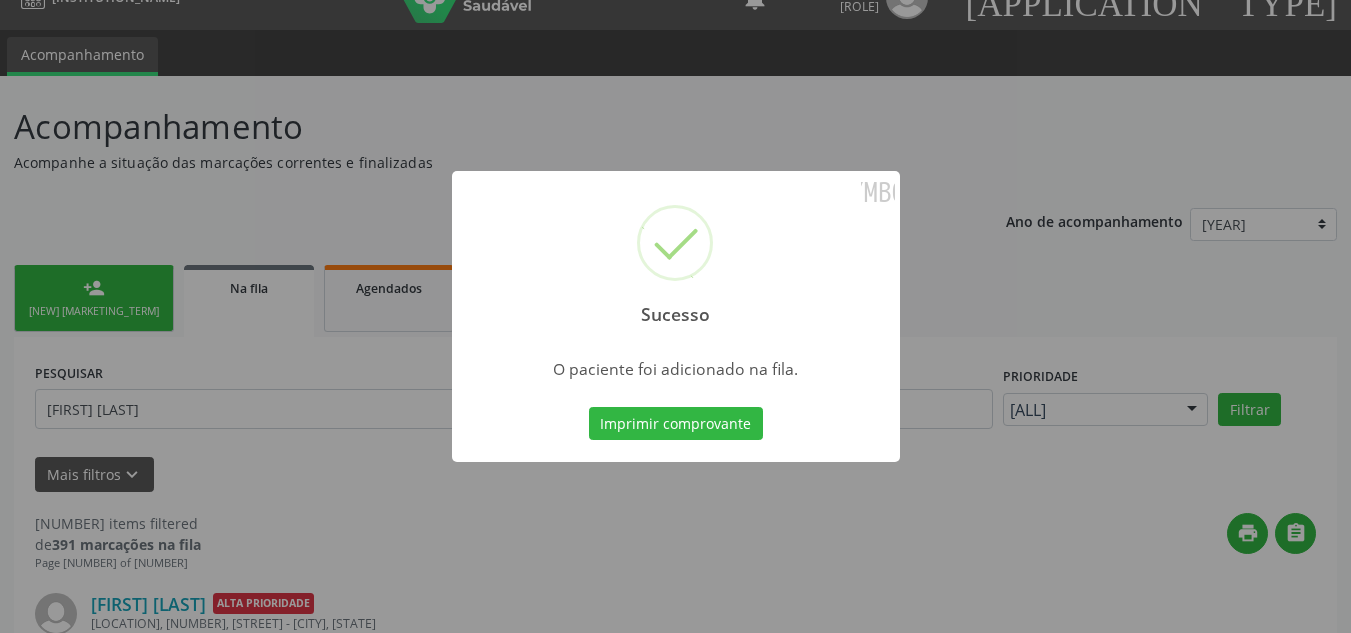 click on "[SUCCESS] × O paciente foi adicionado na fila. Imprimir comprovante Cancel" at bounding box center [675, 316] 